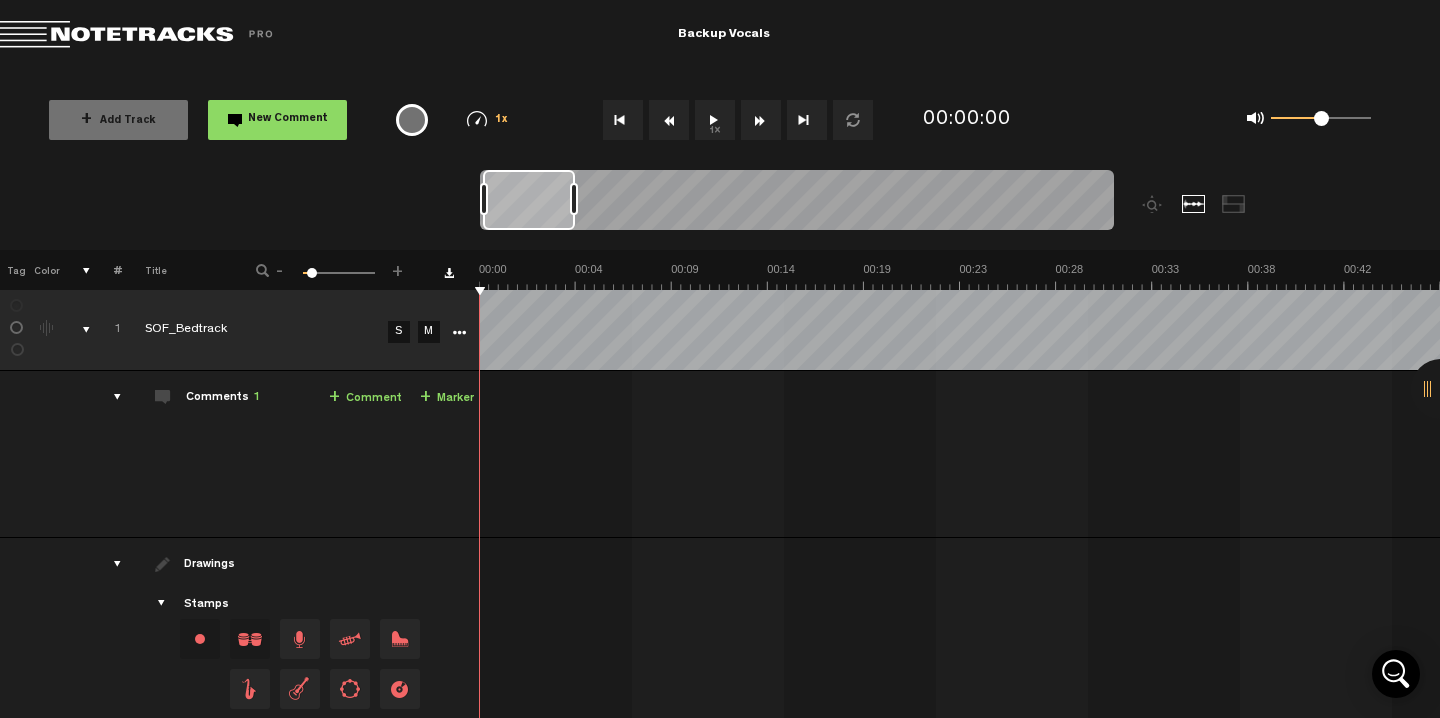 scroll, scrollTop: 0, scrollLeft: 0, axis: both 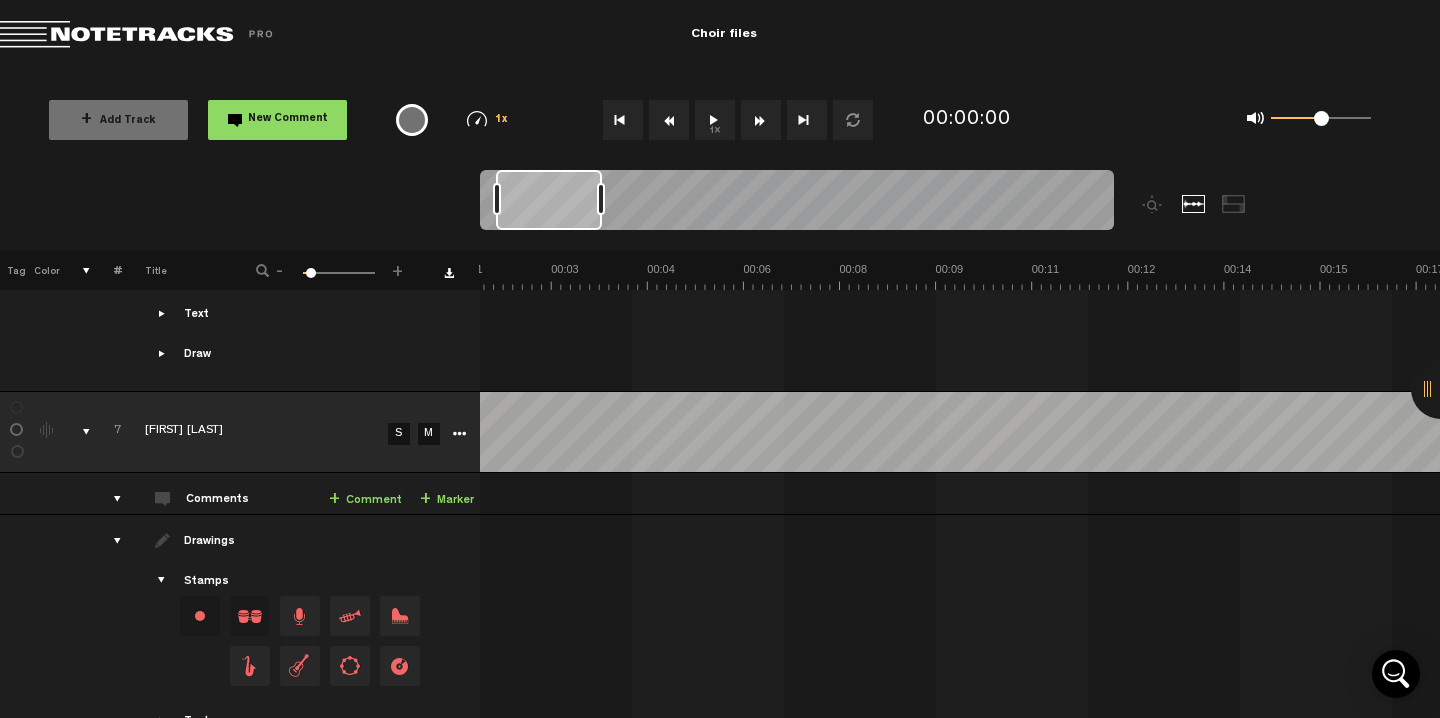 click on "S" at bounding box center (399, 434) 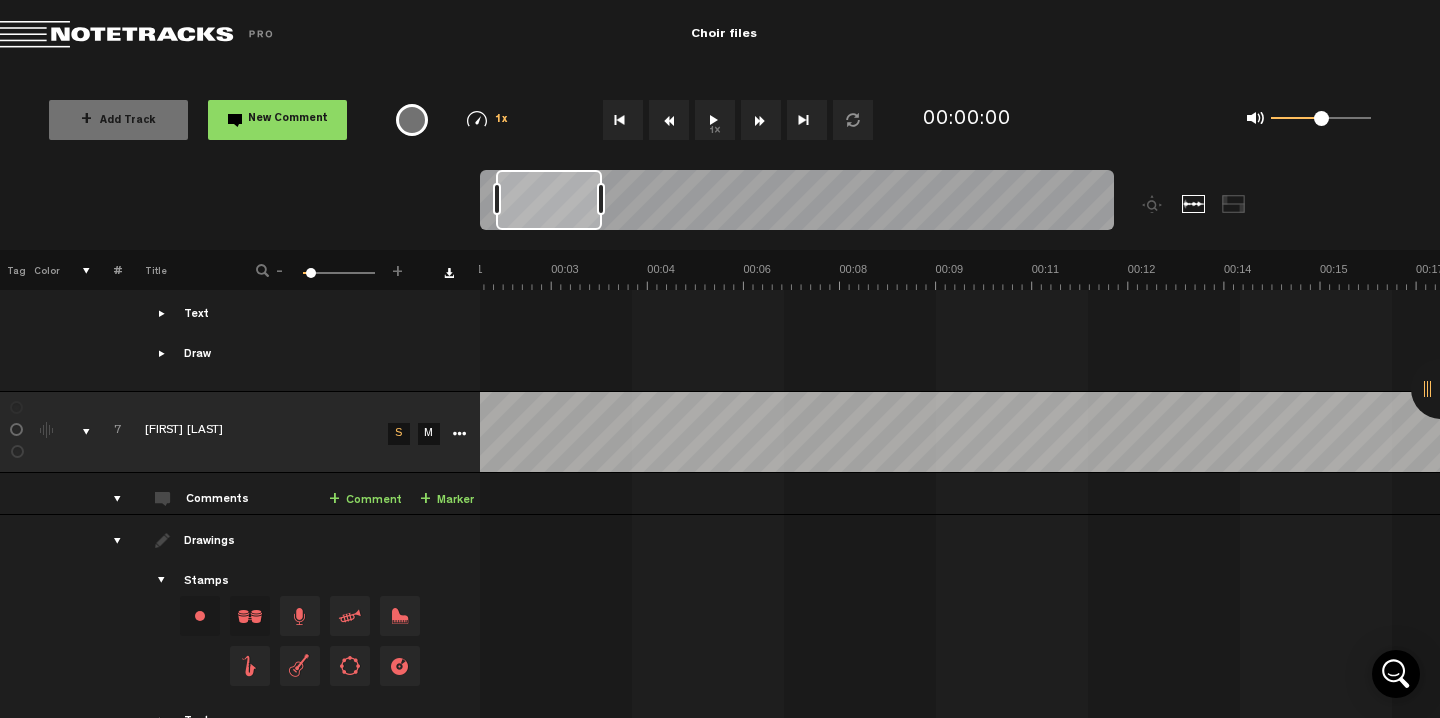 click on "1x" at bounding box center [715, 120] 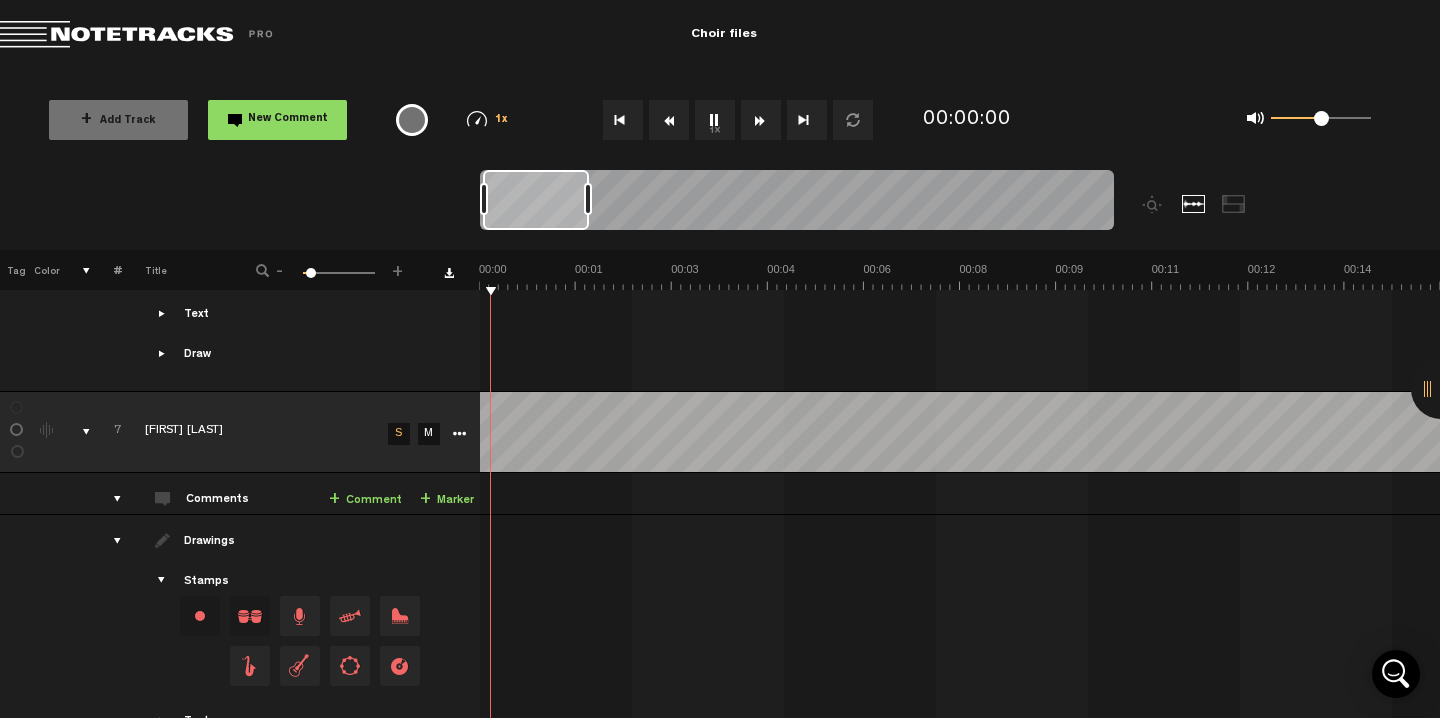 scroll, scrollTop: 0, scrollLeft: 0, axis: both 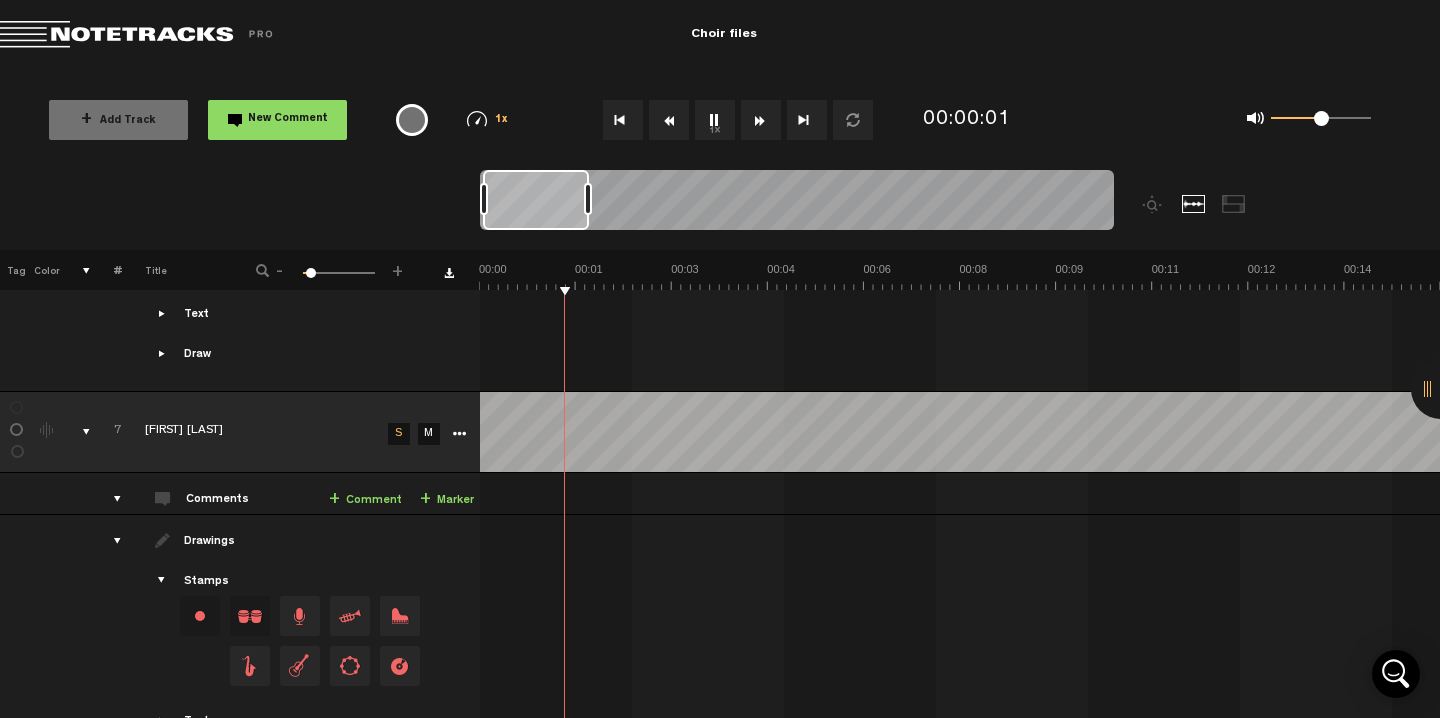 click on "1x" at bounding box center [715, 120] 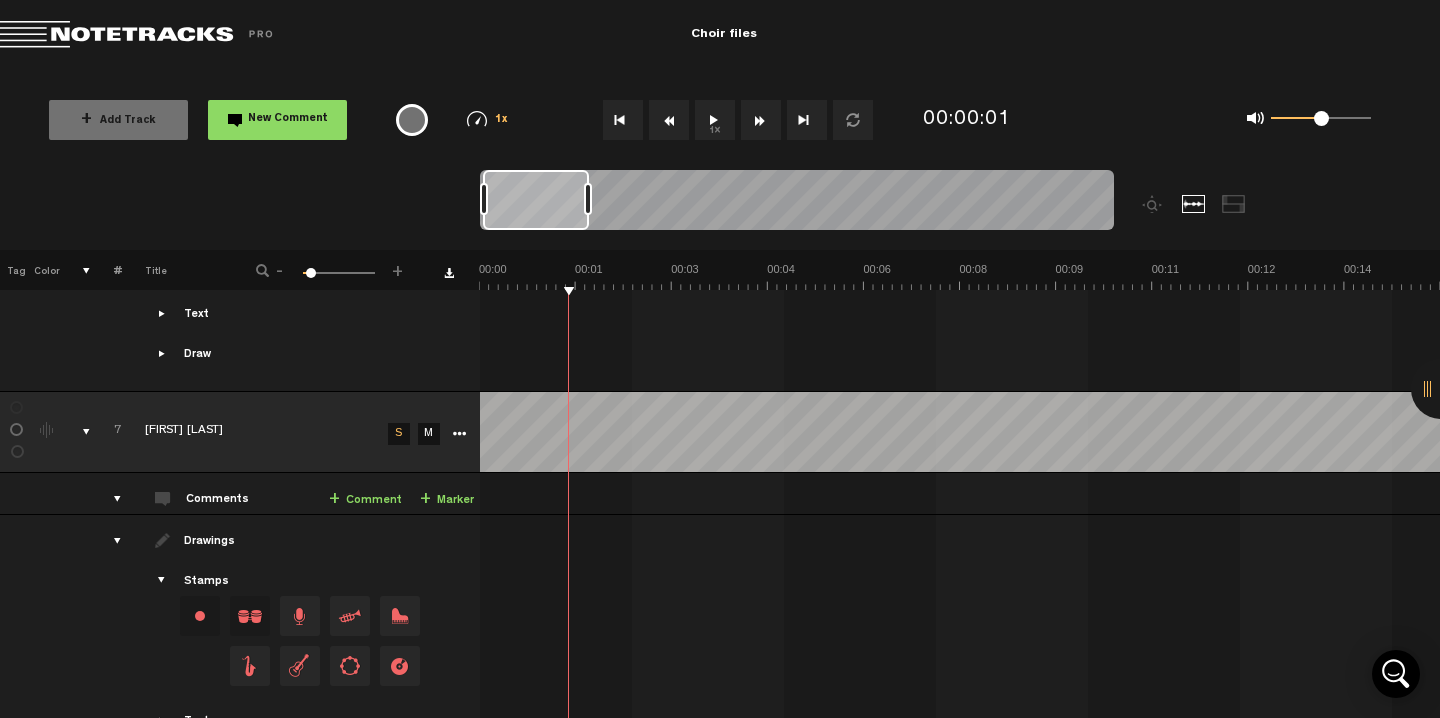 click on "1x" at bounding box center [715, 120] 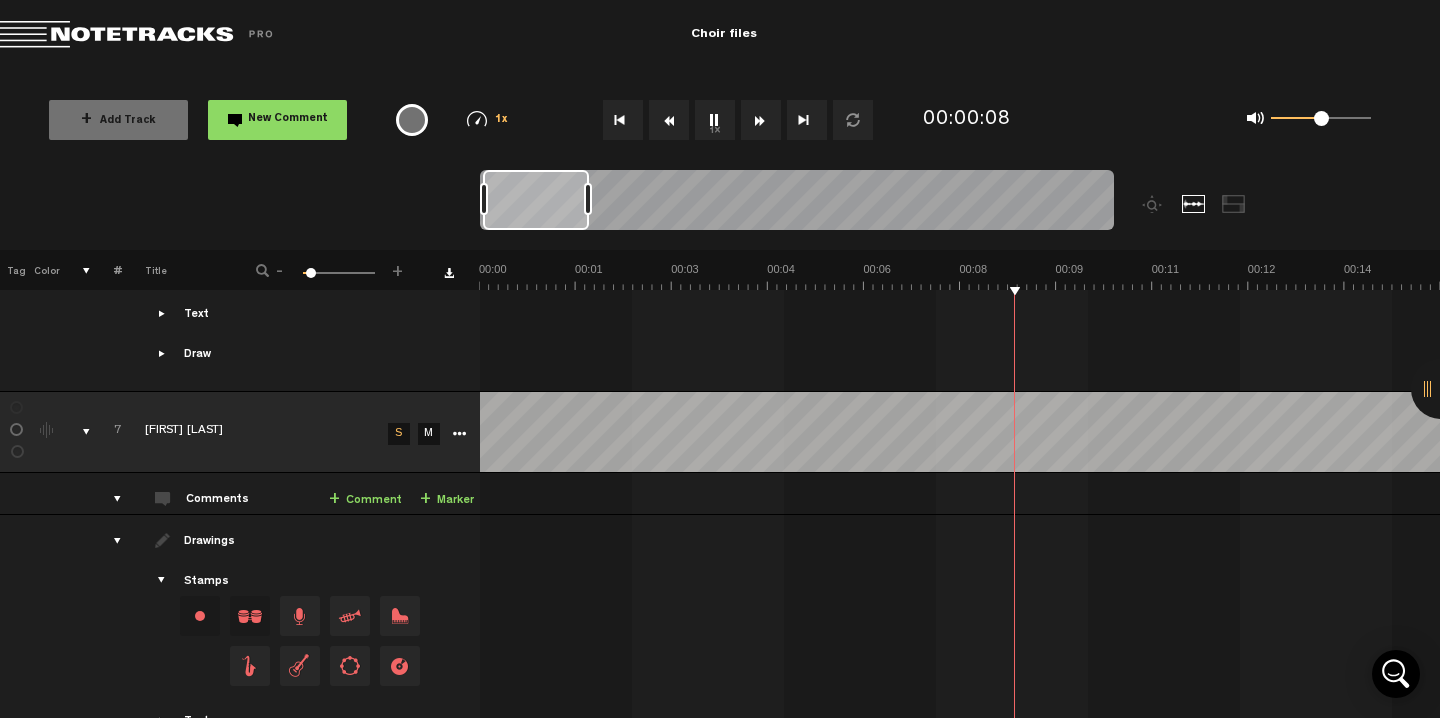 click on "1x" at bounding box center (715, 120) 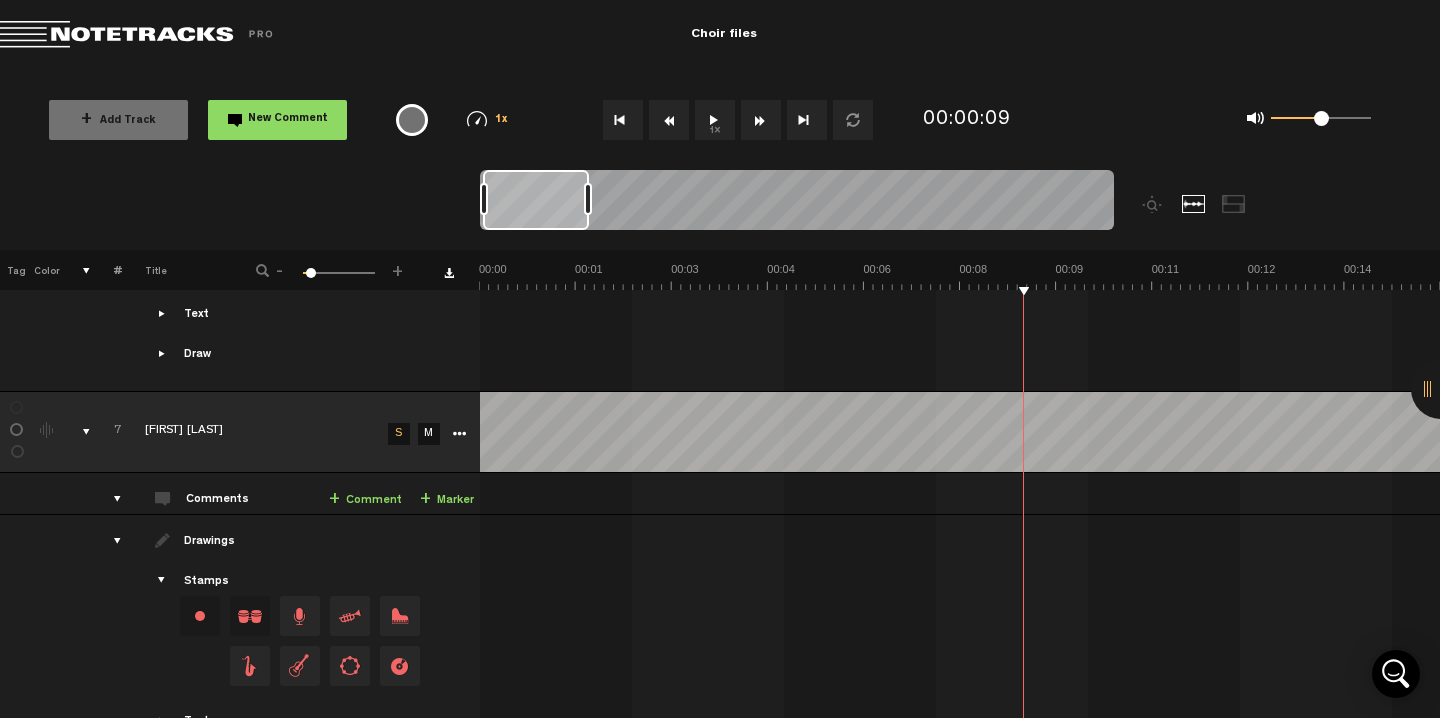 click at bounding box center [623, 120] 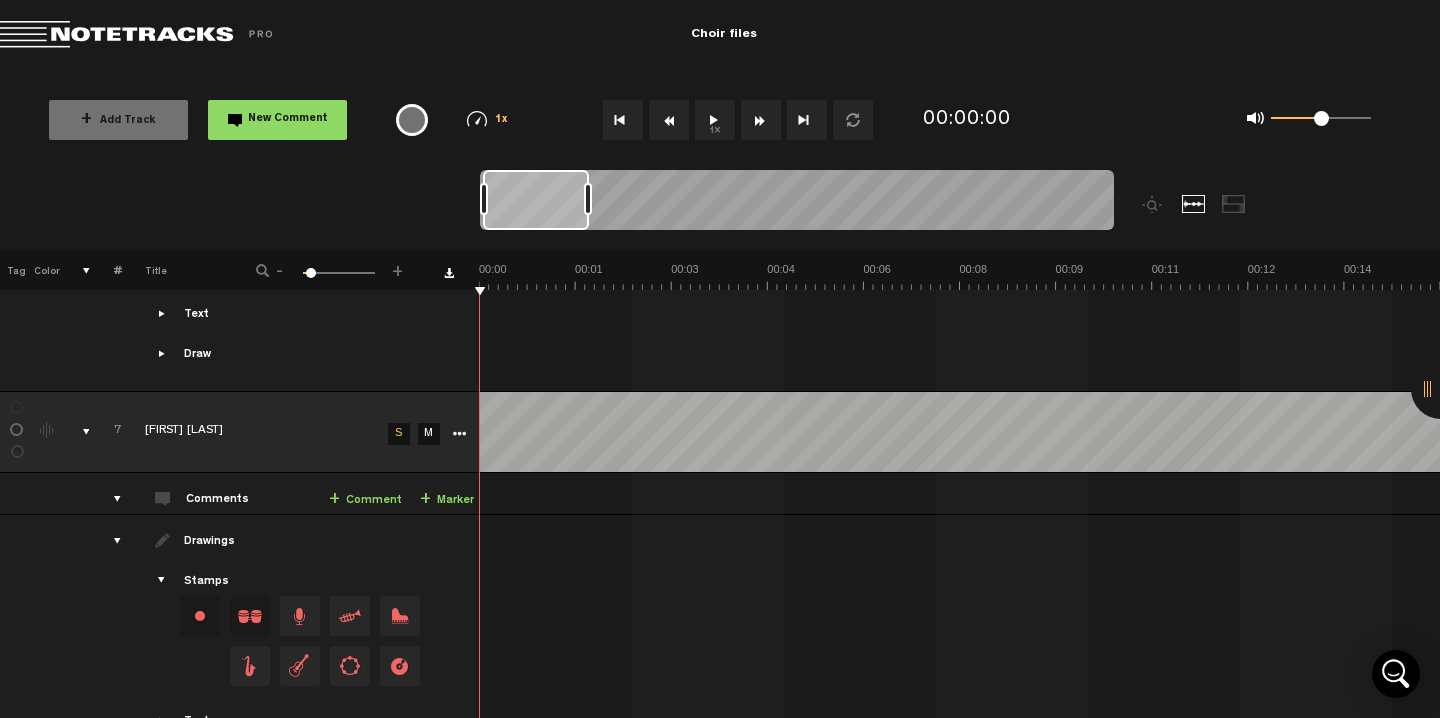 click on "1x" at bounding box center (715, 120) 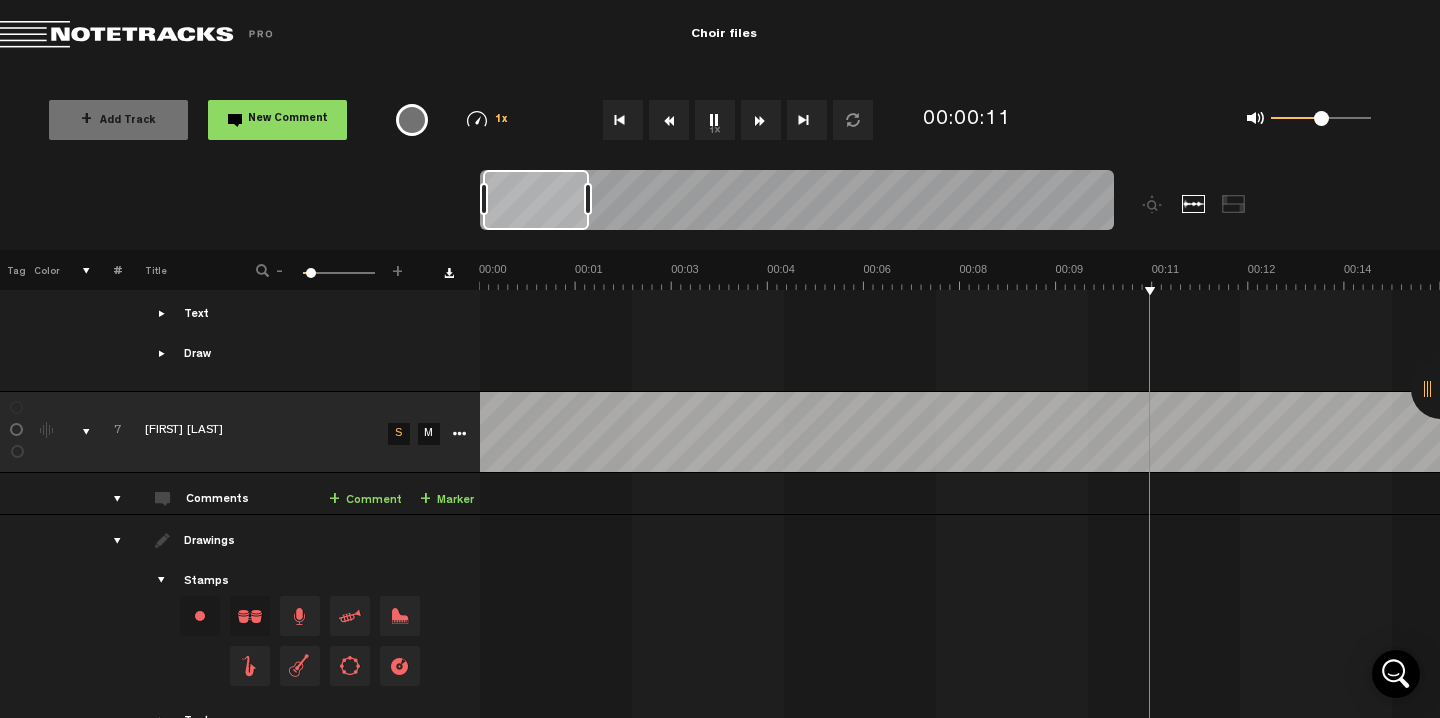 click on "1x" at bounding box center [715, 120] 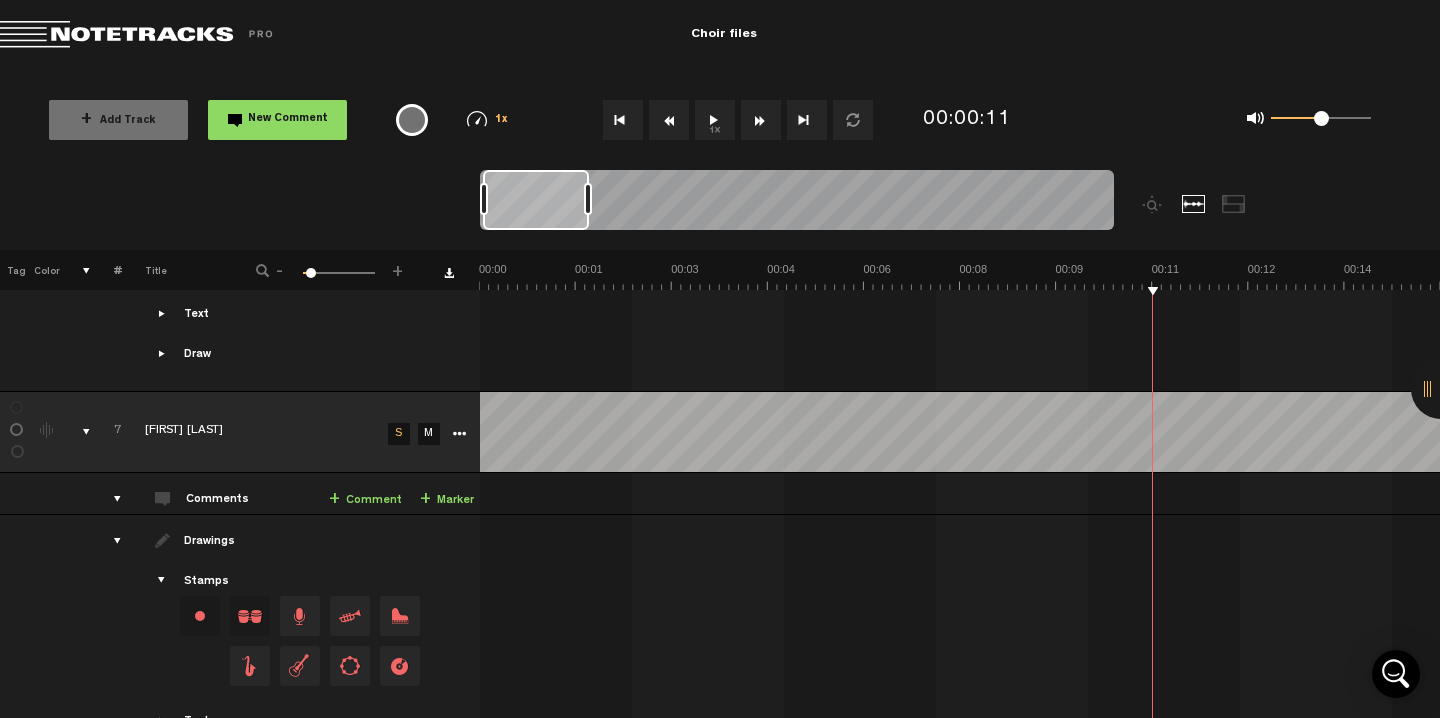 click at bounding box center (623, 120) 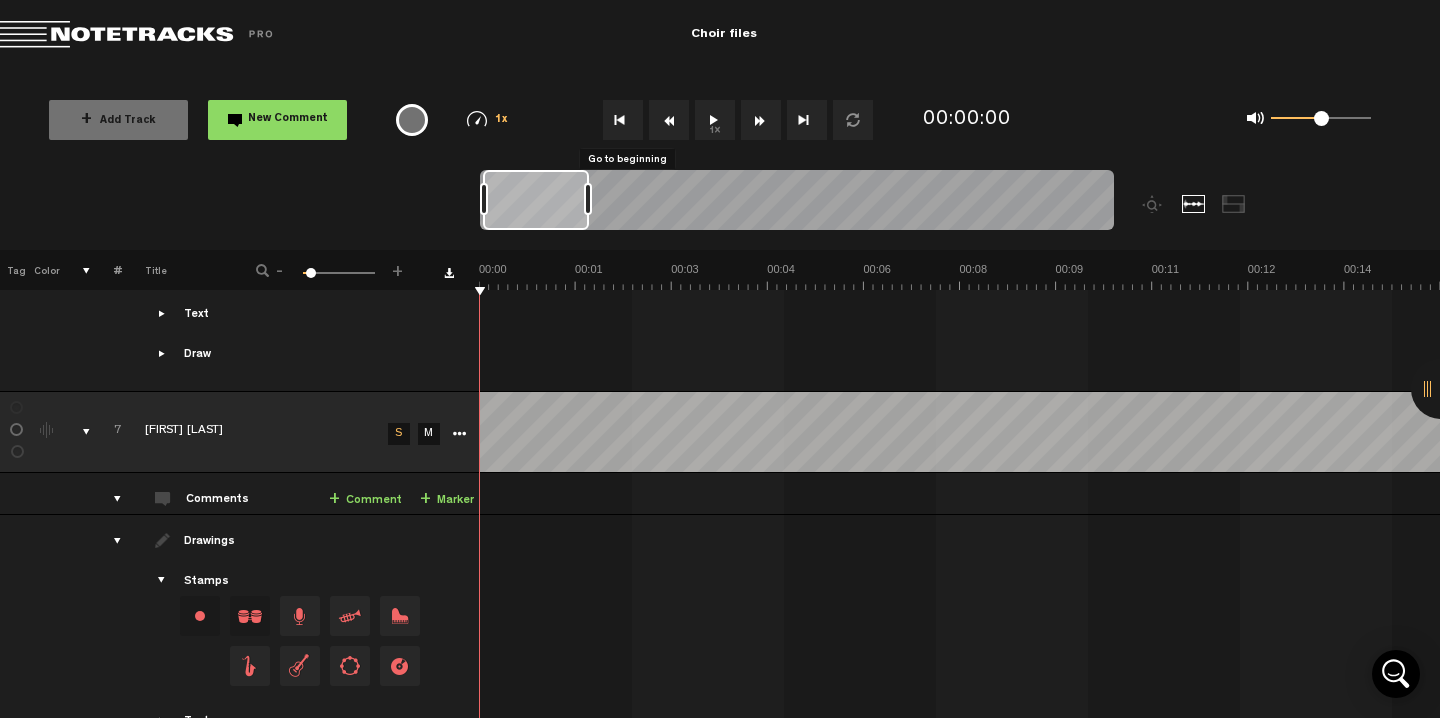 click on "1x" at bounding box center (715, 120) 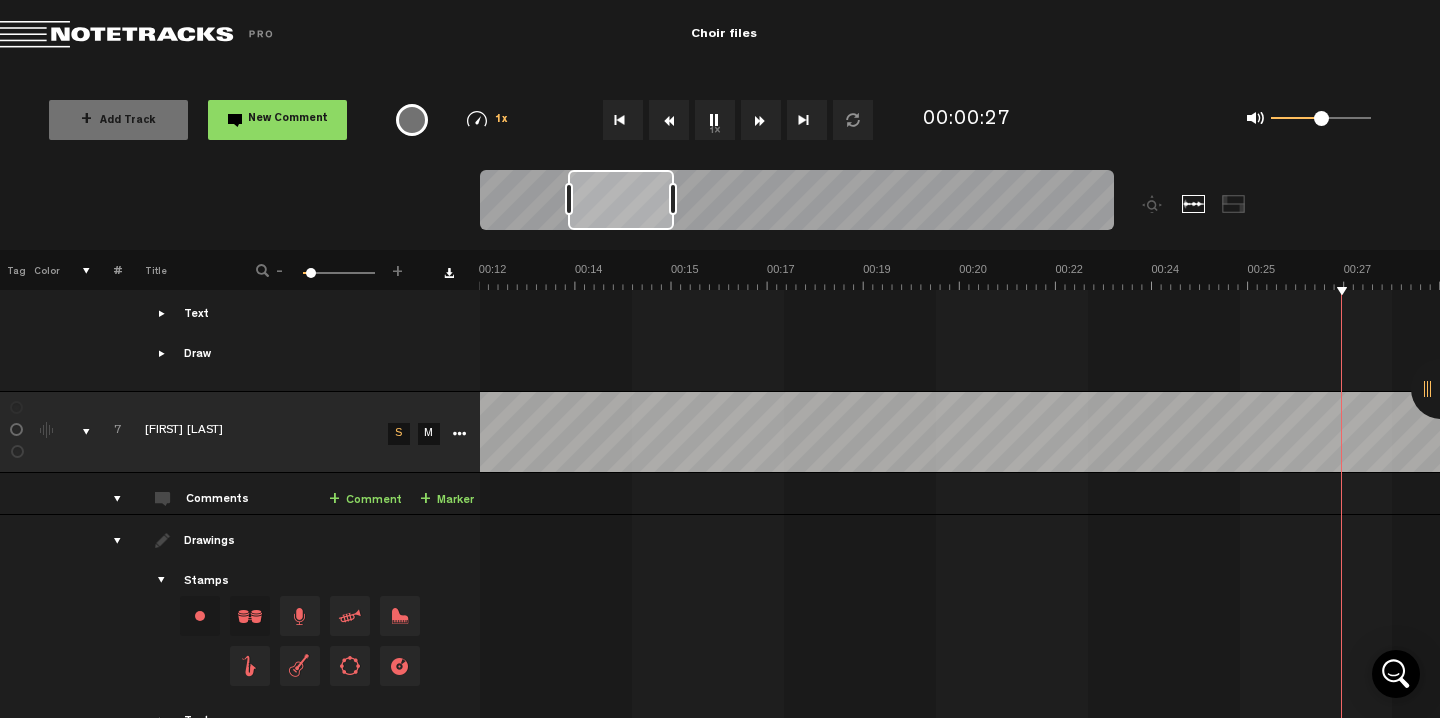 scroll, scrollTop: 0, scrollLeft: 1153, axis: horizontal 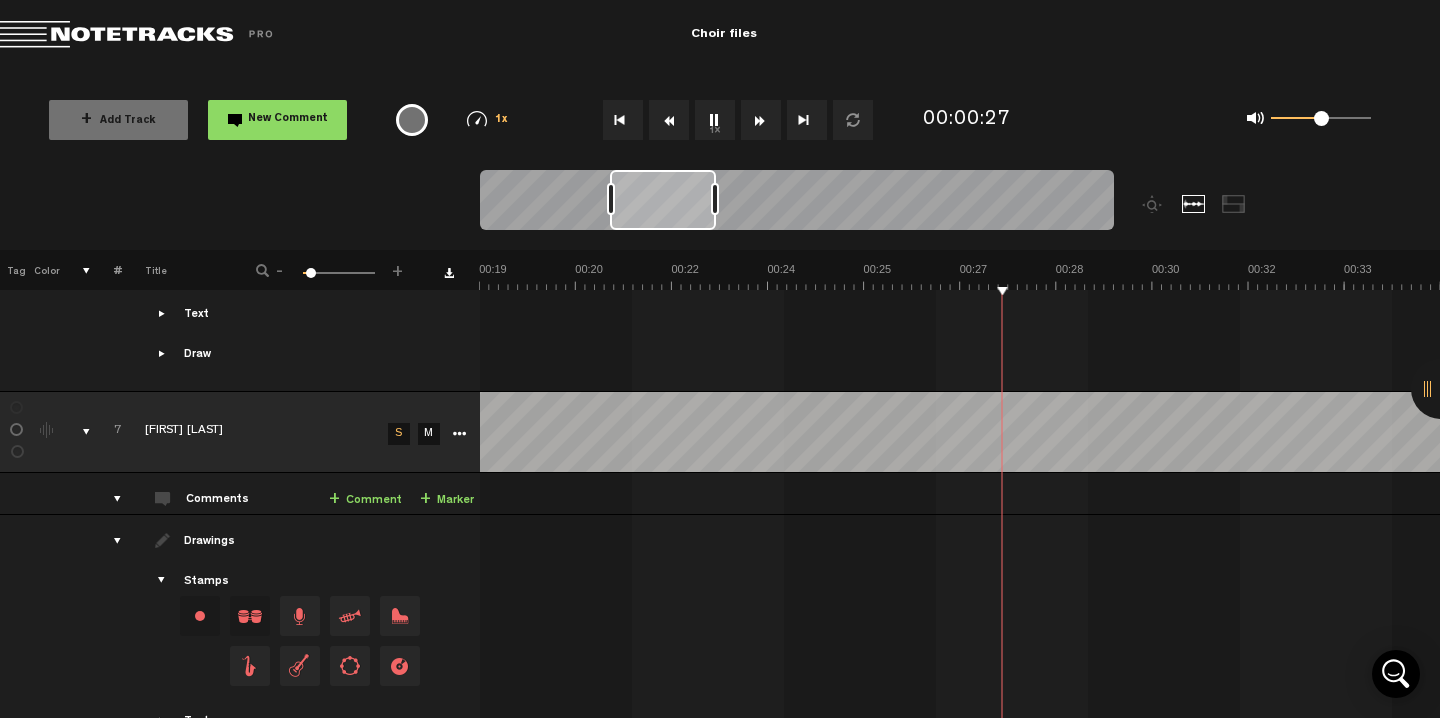 click on "1x" at bounding box center [715, 120] 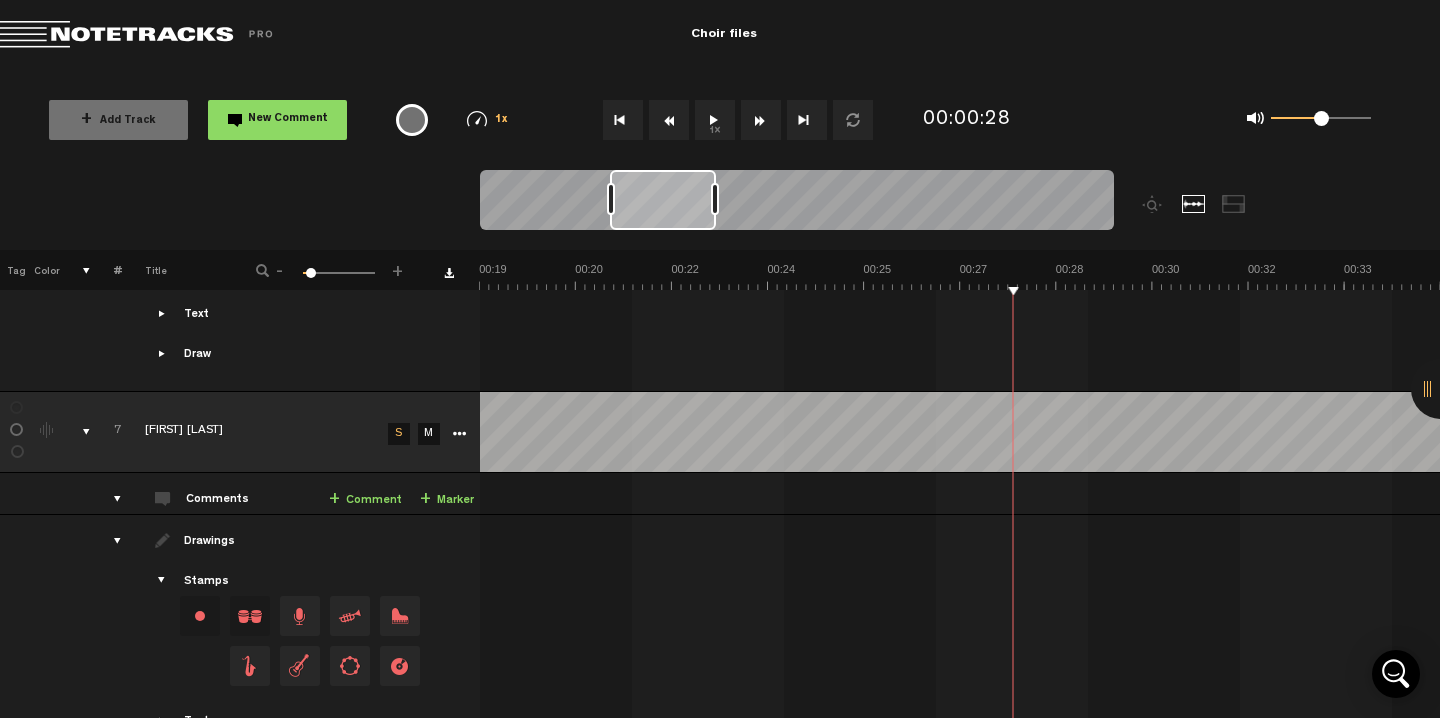 click at bounding box center (669, 120) 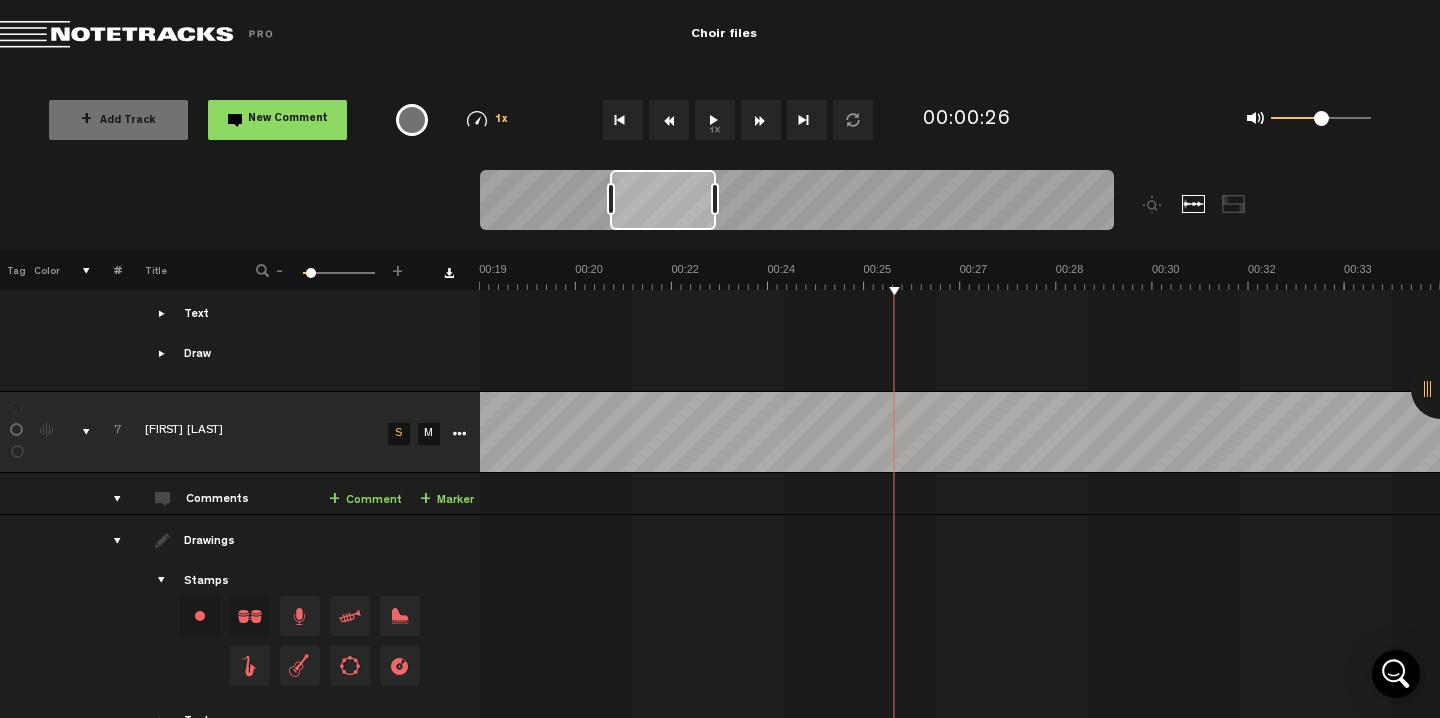 click at bounding box center [623, 120] 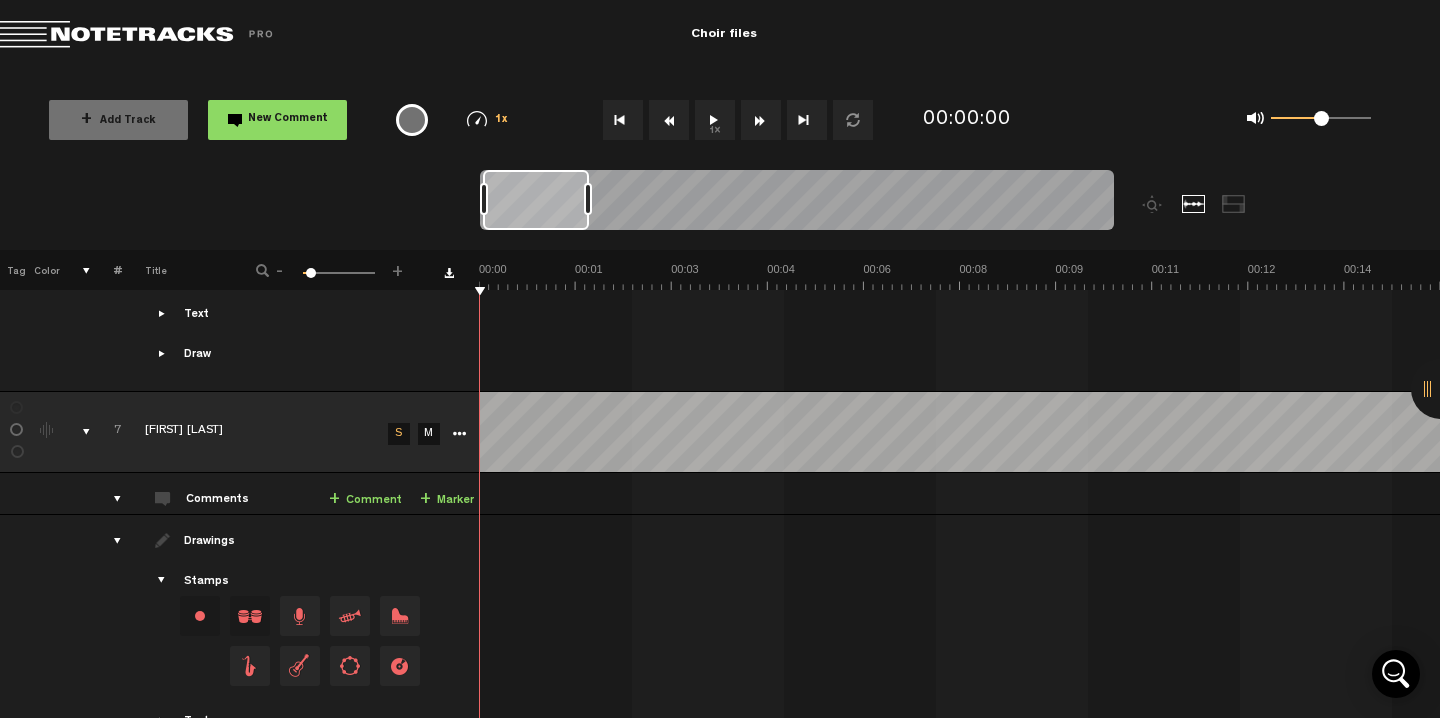 scroll, scrollTop: 0, scrollLeft: 0, axis: both 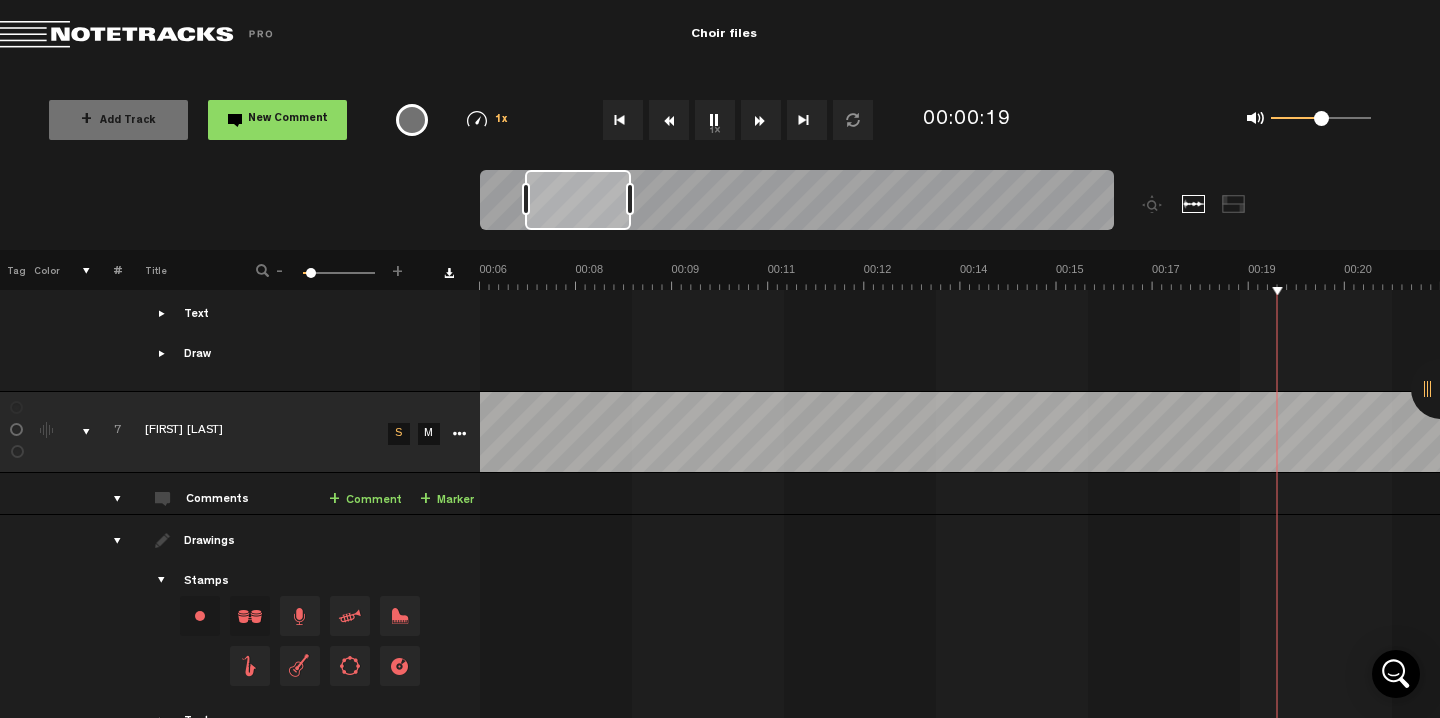 click on "1x" at bounding box center [715, 120] 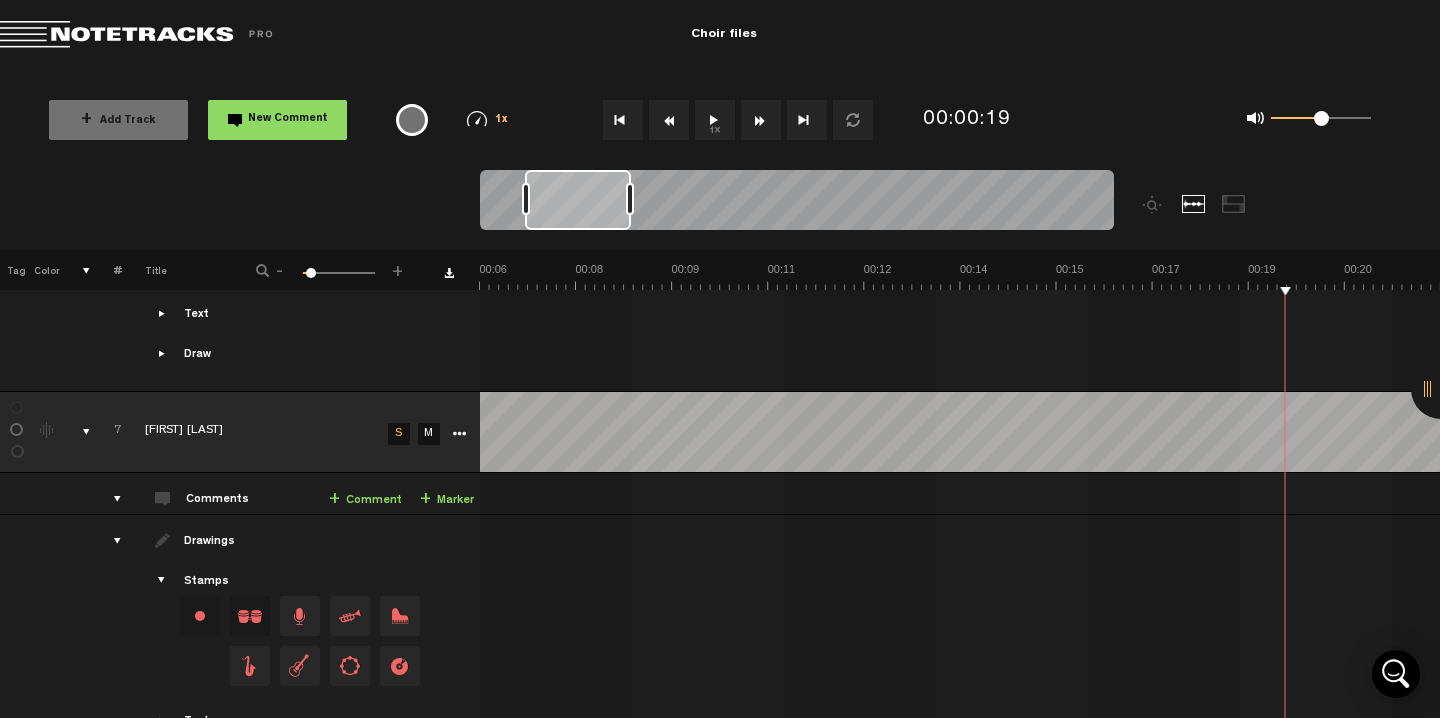 click at bounding box center [669, 120] 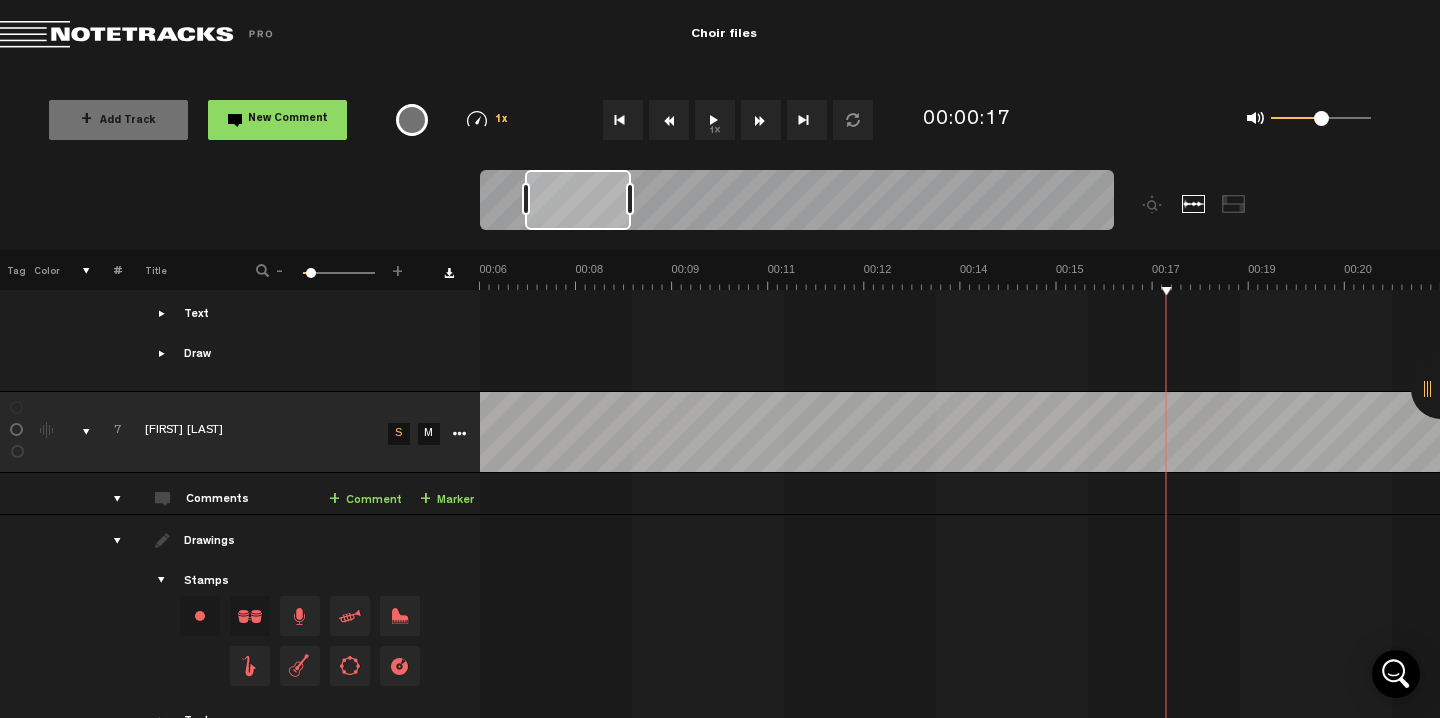 click at bounding box center [669, 120] 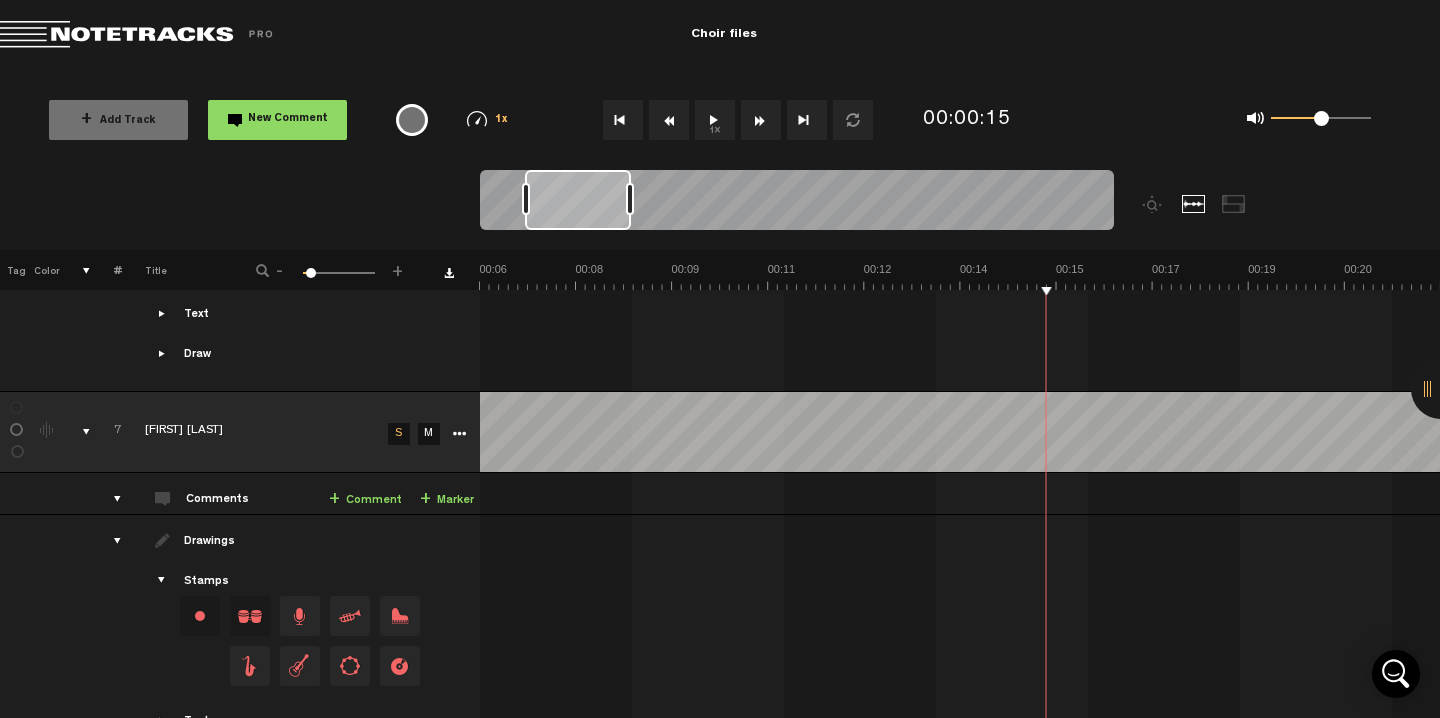 click at bounding box center [669, 120] 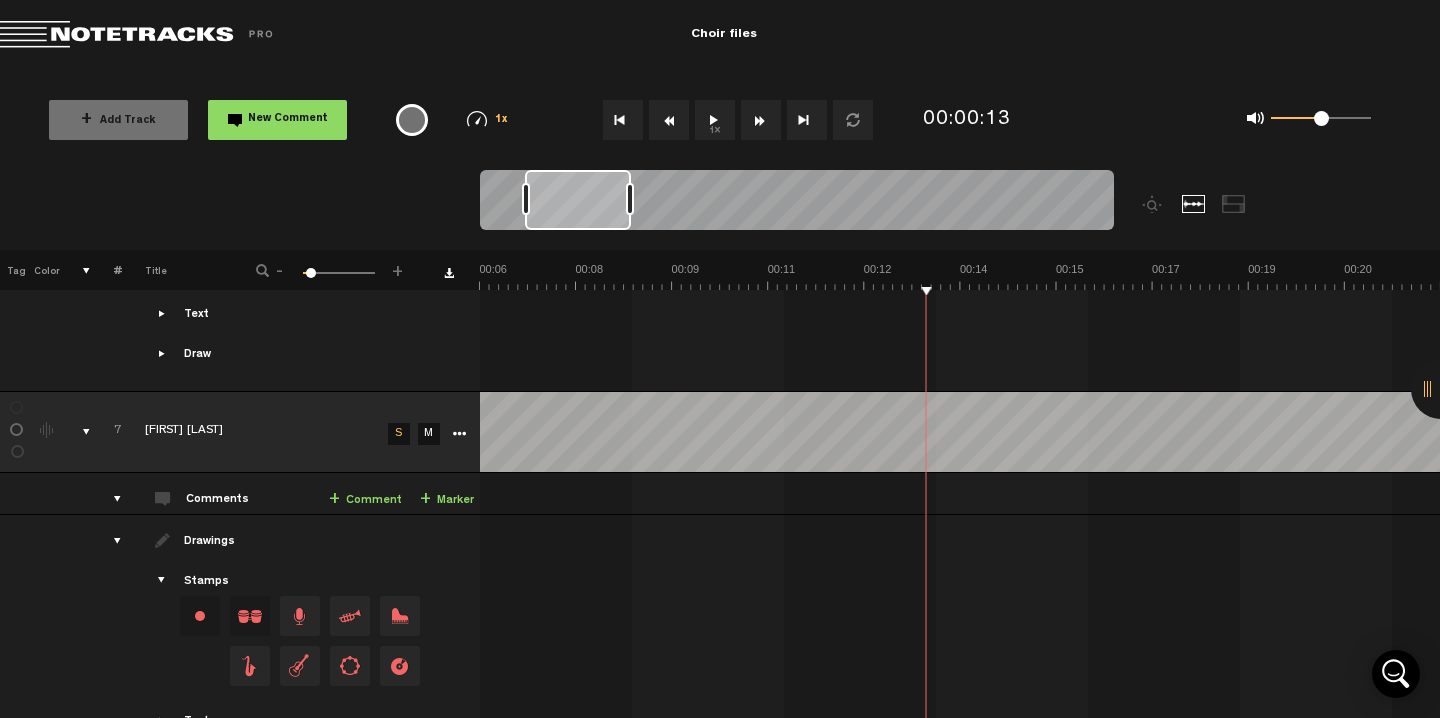 click at bounding box center (669, 120) 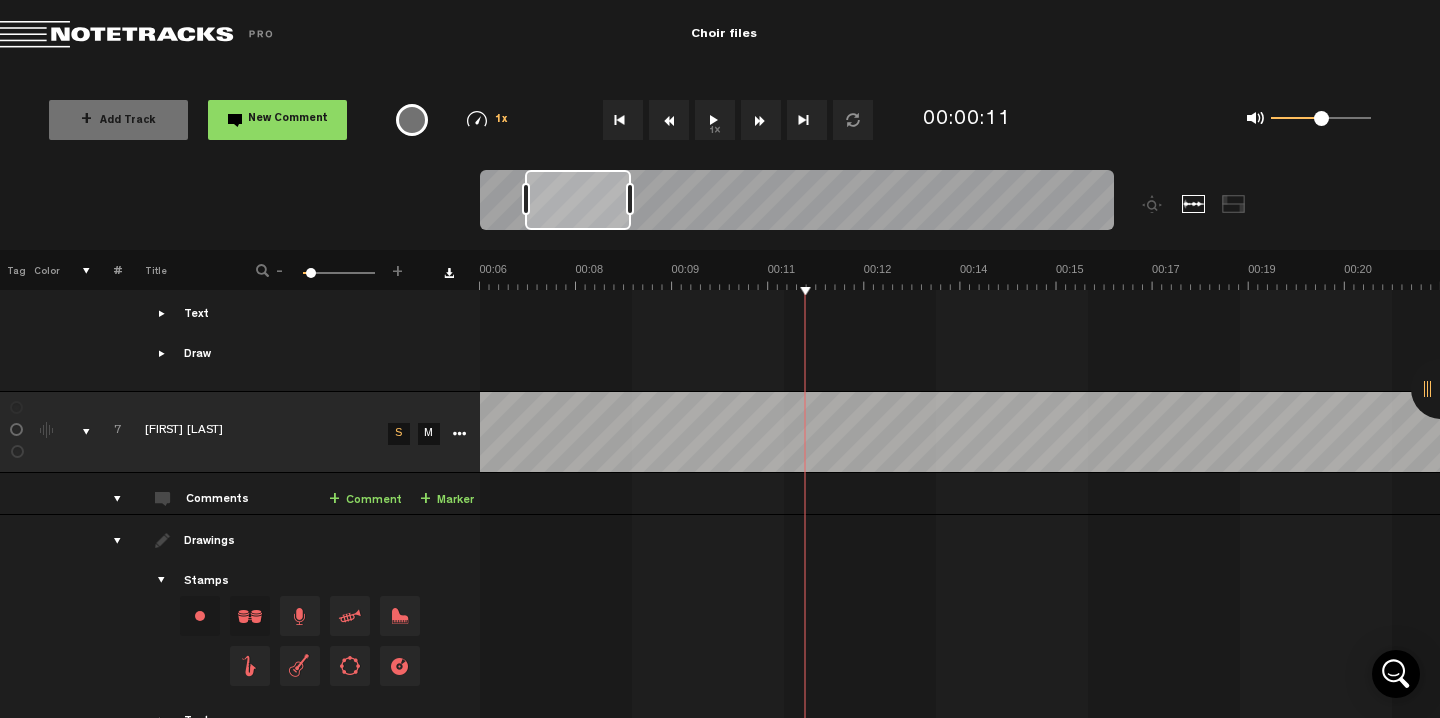 click at bounding box center [669, 120] 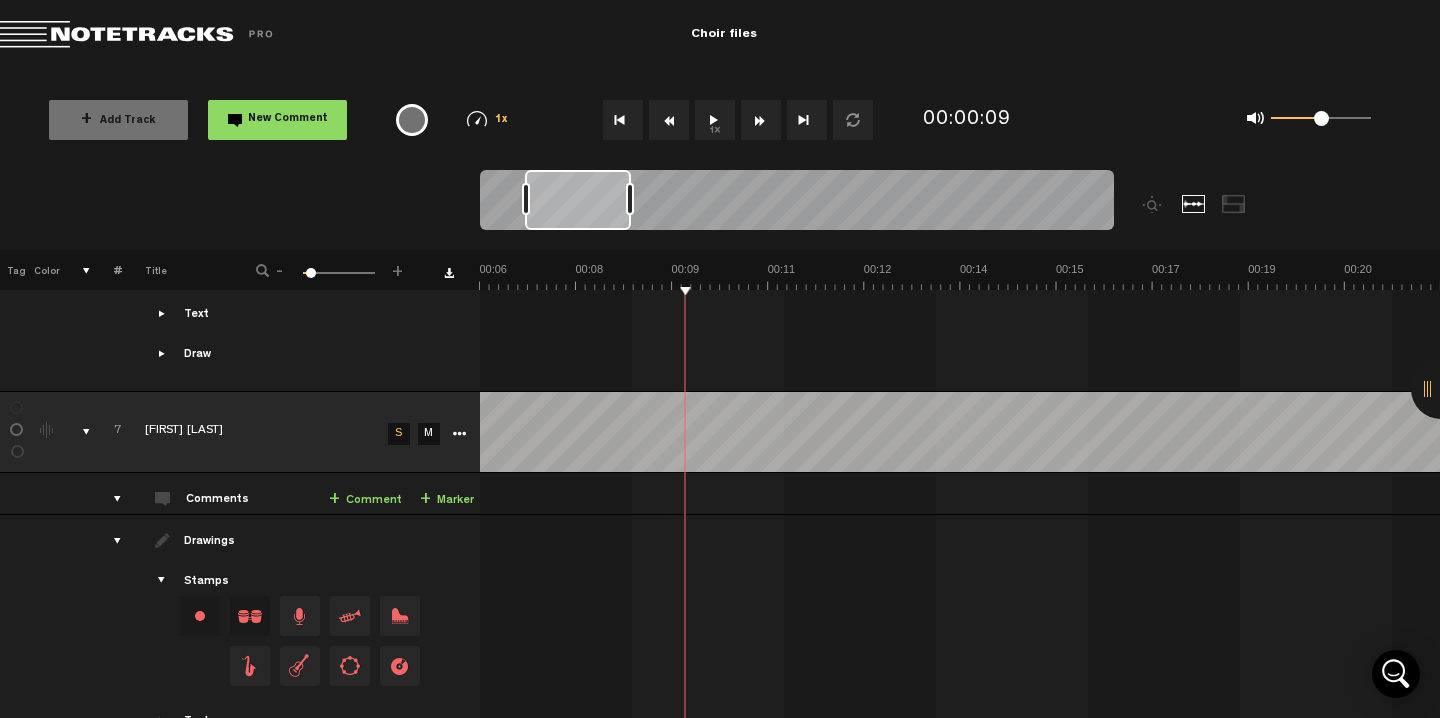 click at bounding box center (669, 120) 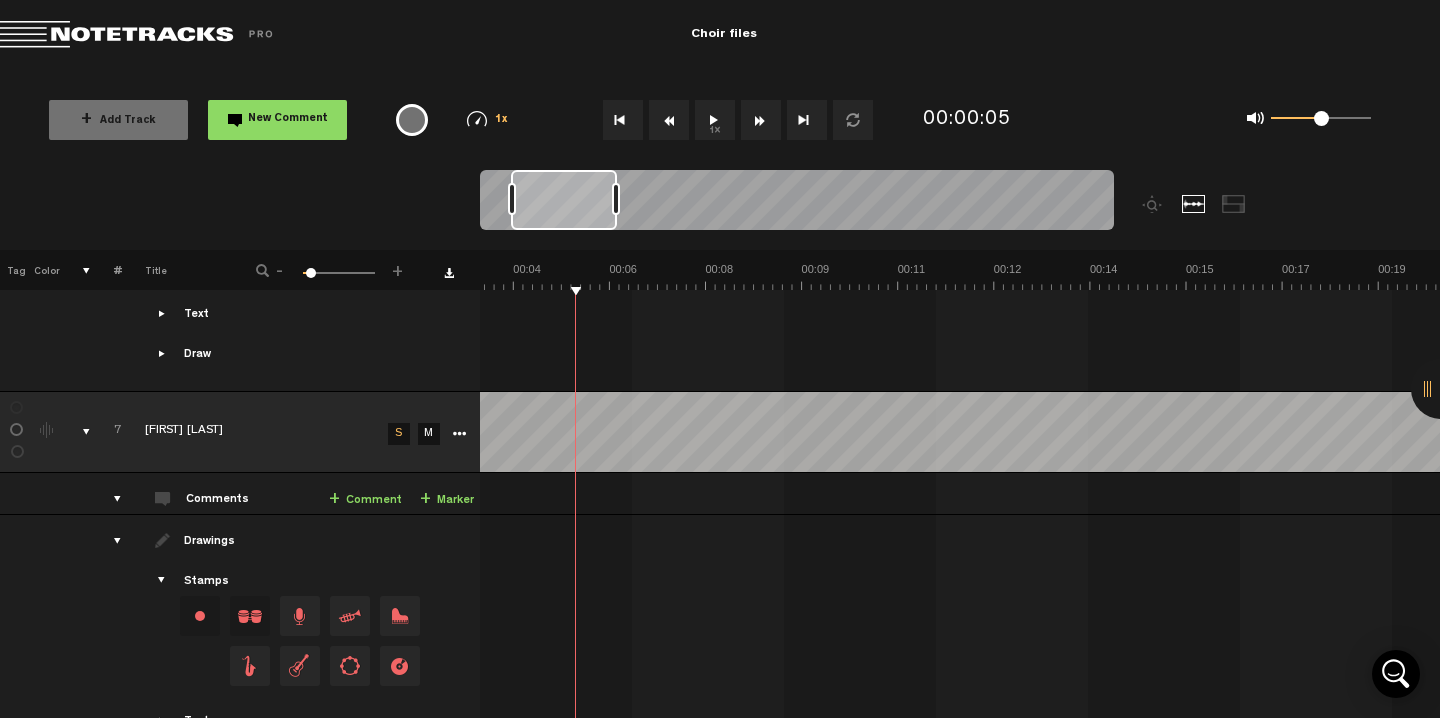 click at bounding box center (669, 120) 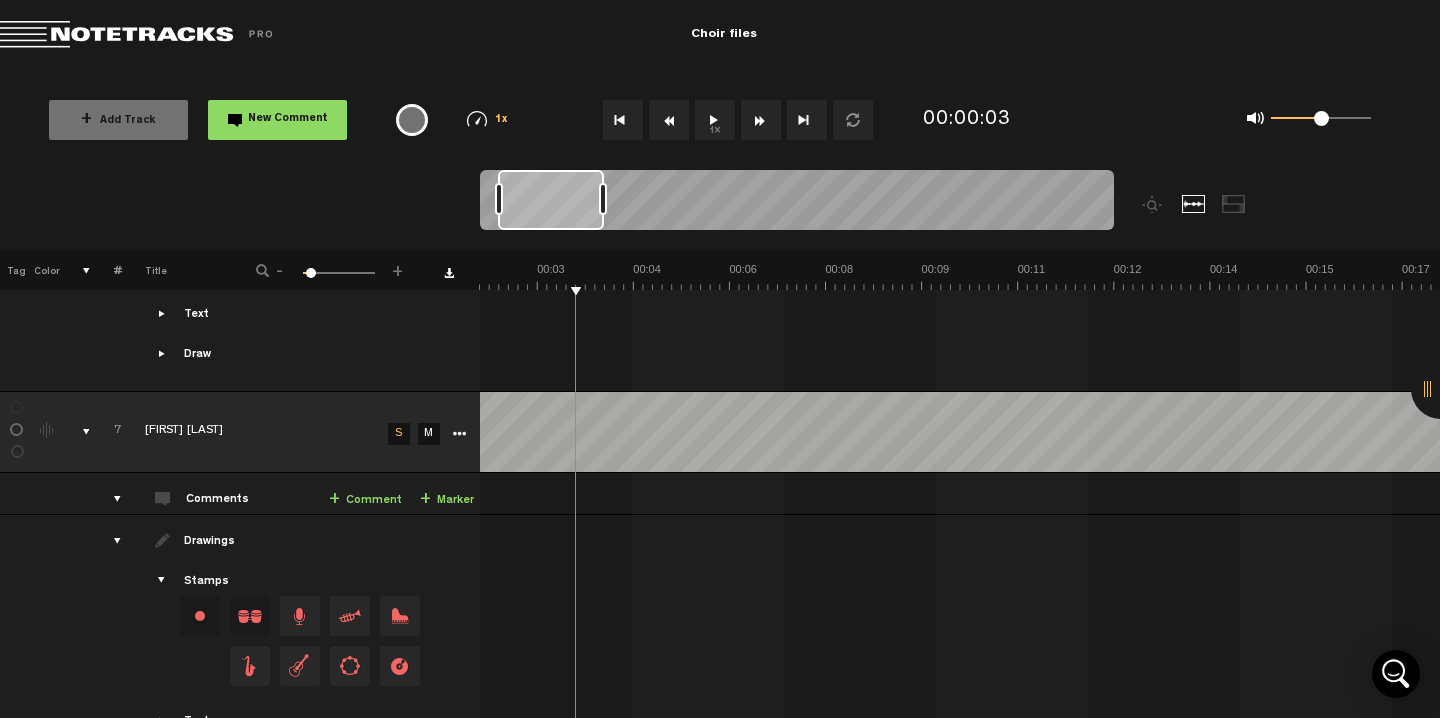 click at bounding box center (669, 120) 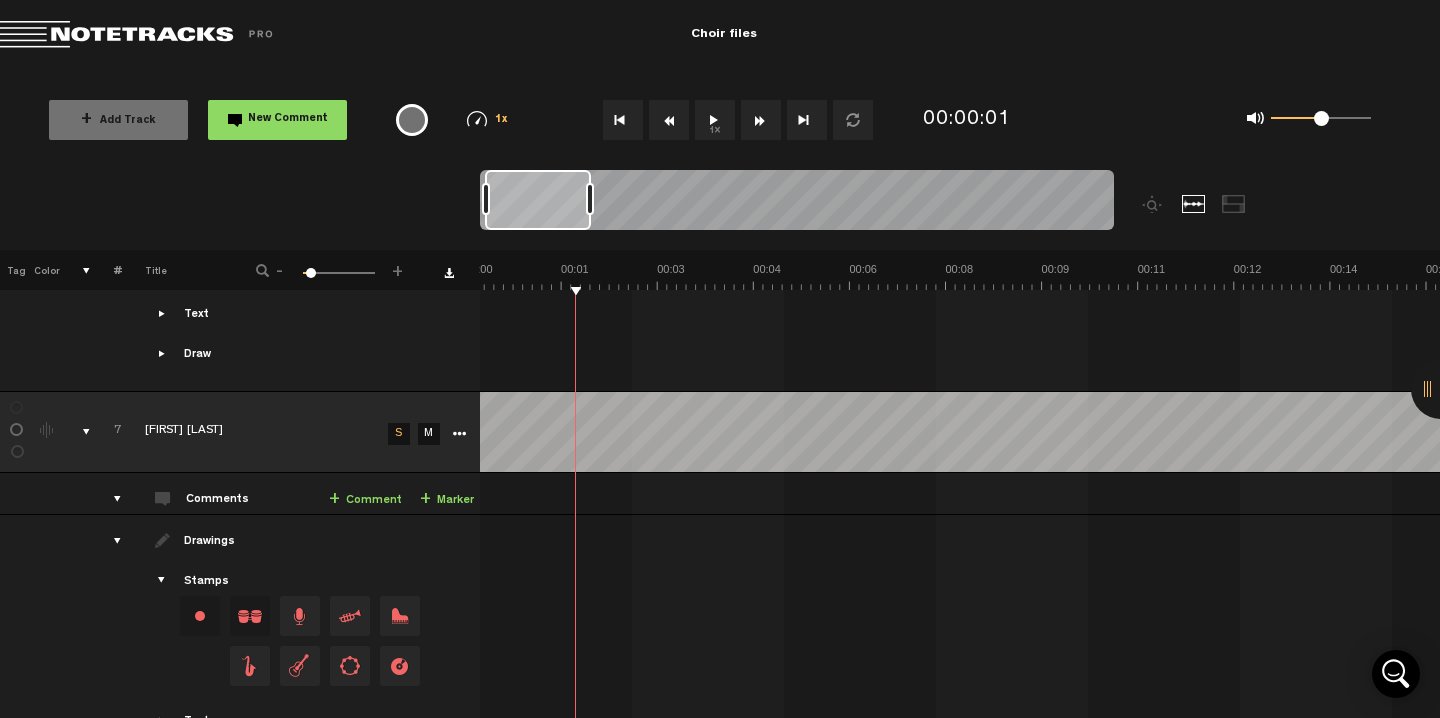 scroll, scrollTop: 0, scrollLeft: 14, axis: horizontal 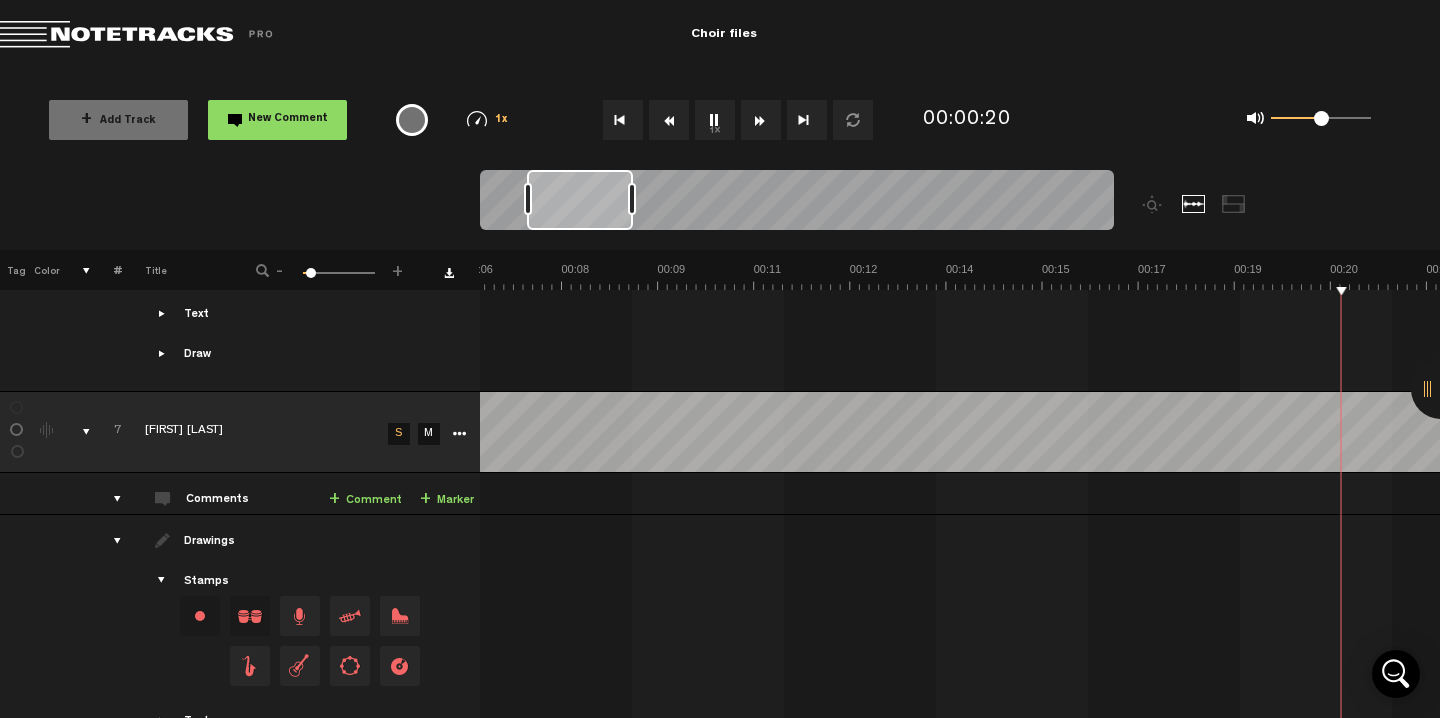click on "1x" at bounding box center (715, 120) 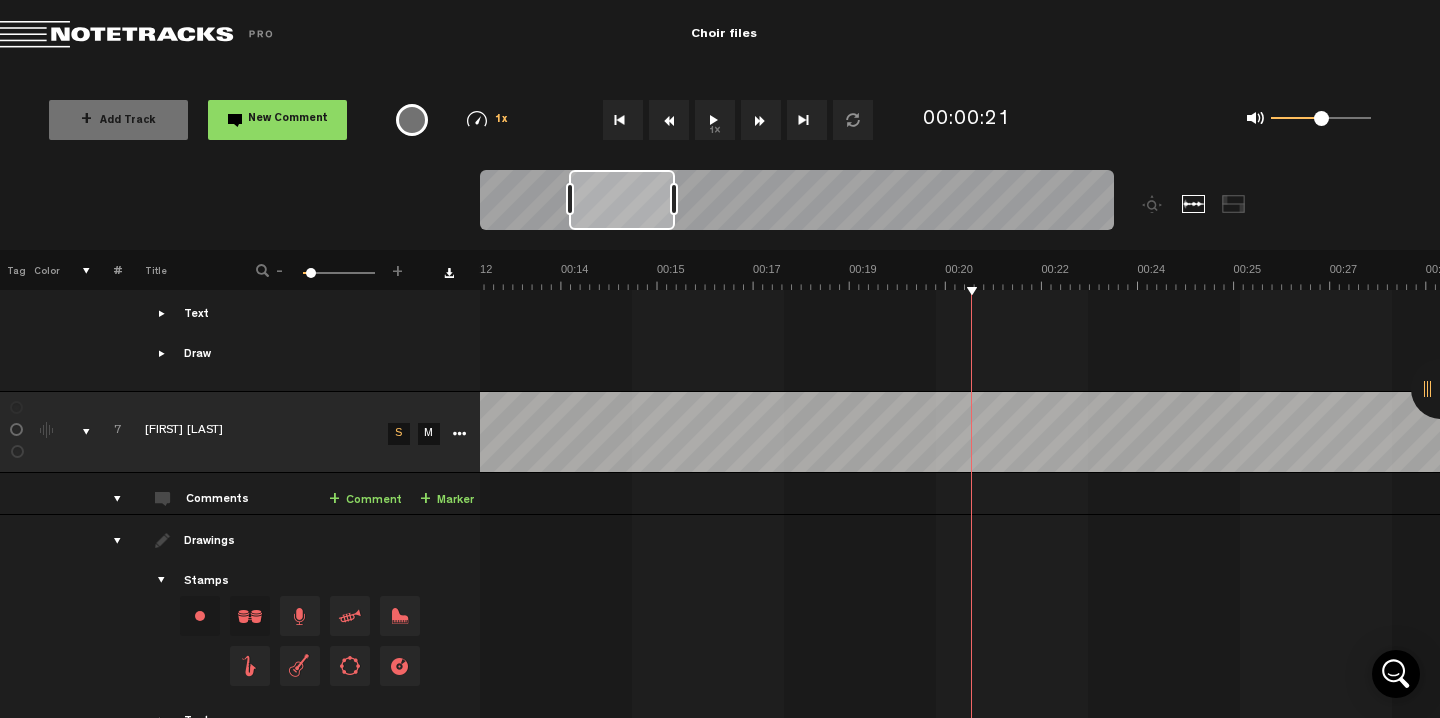 click on "S" at bounding box center [397, 431] 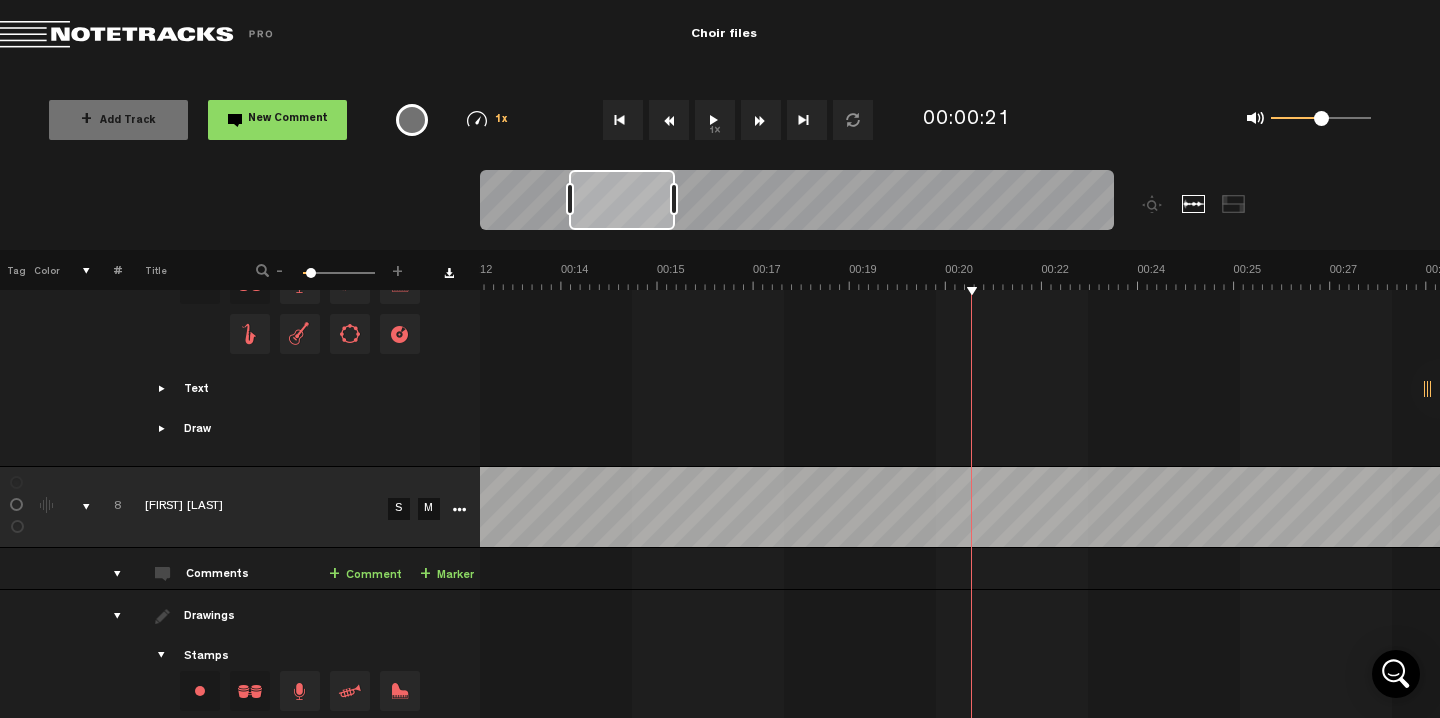scroll, scrollTop: 2685, scrollLeft: 0, axis: vertical 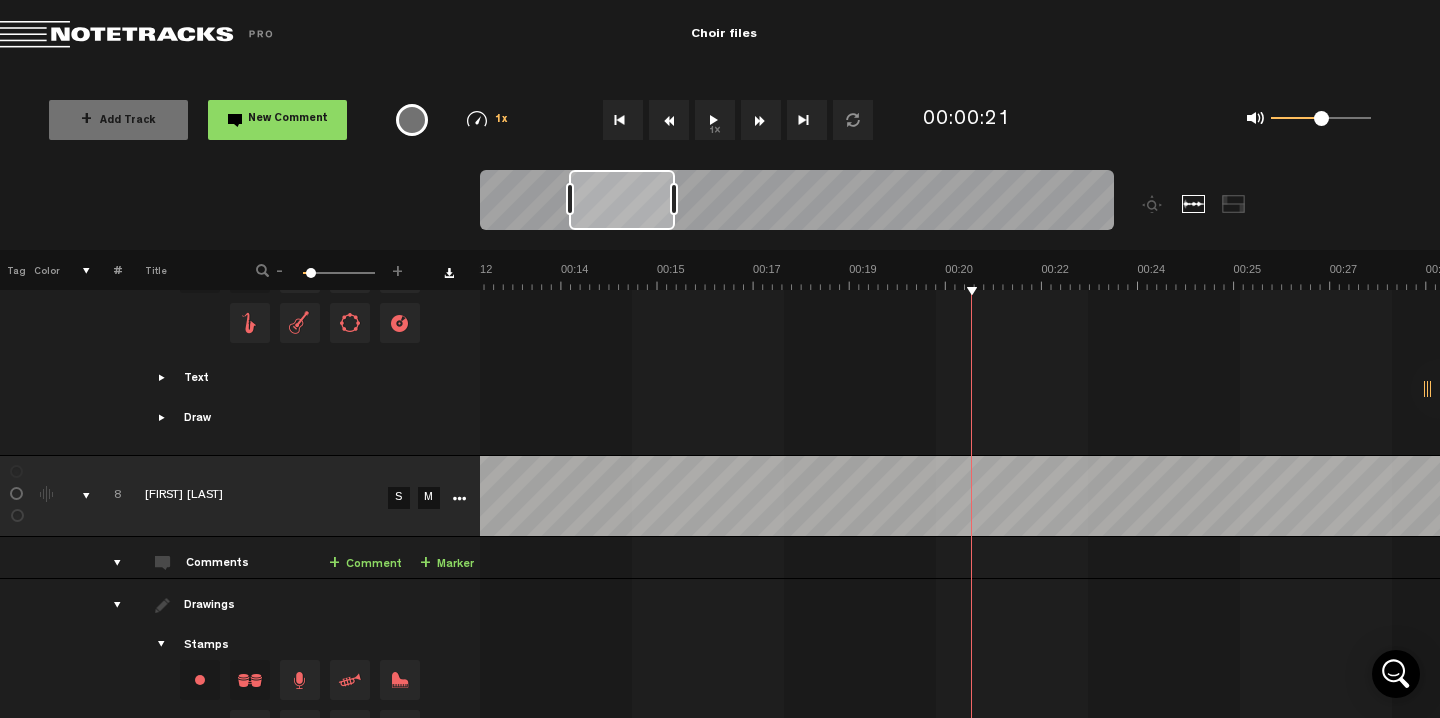 click on "S" at bounding box center [399, 498] 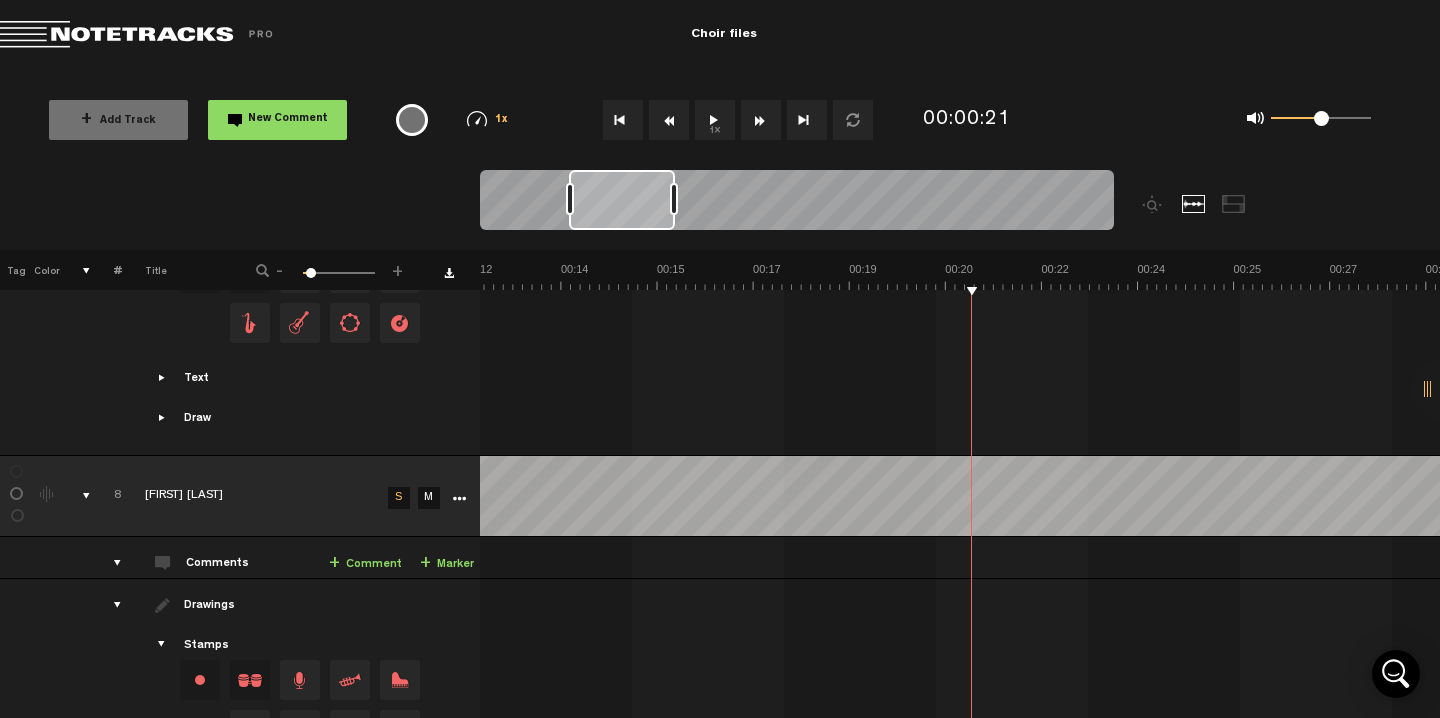 click on "S" at bounding box center (399, 498) 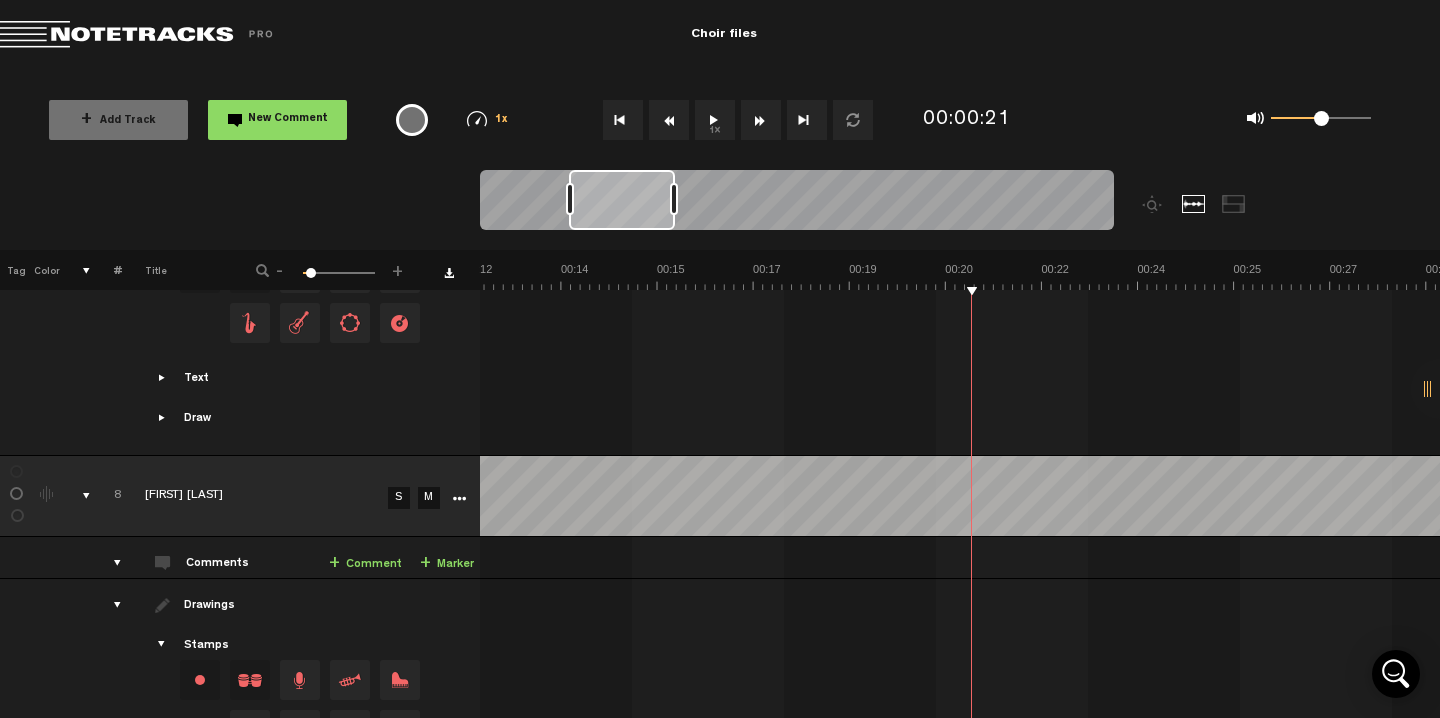 click on "S" at bounding box center [399, 498] 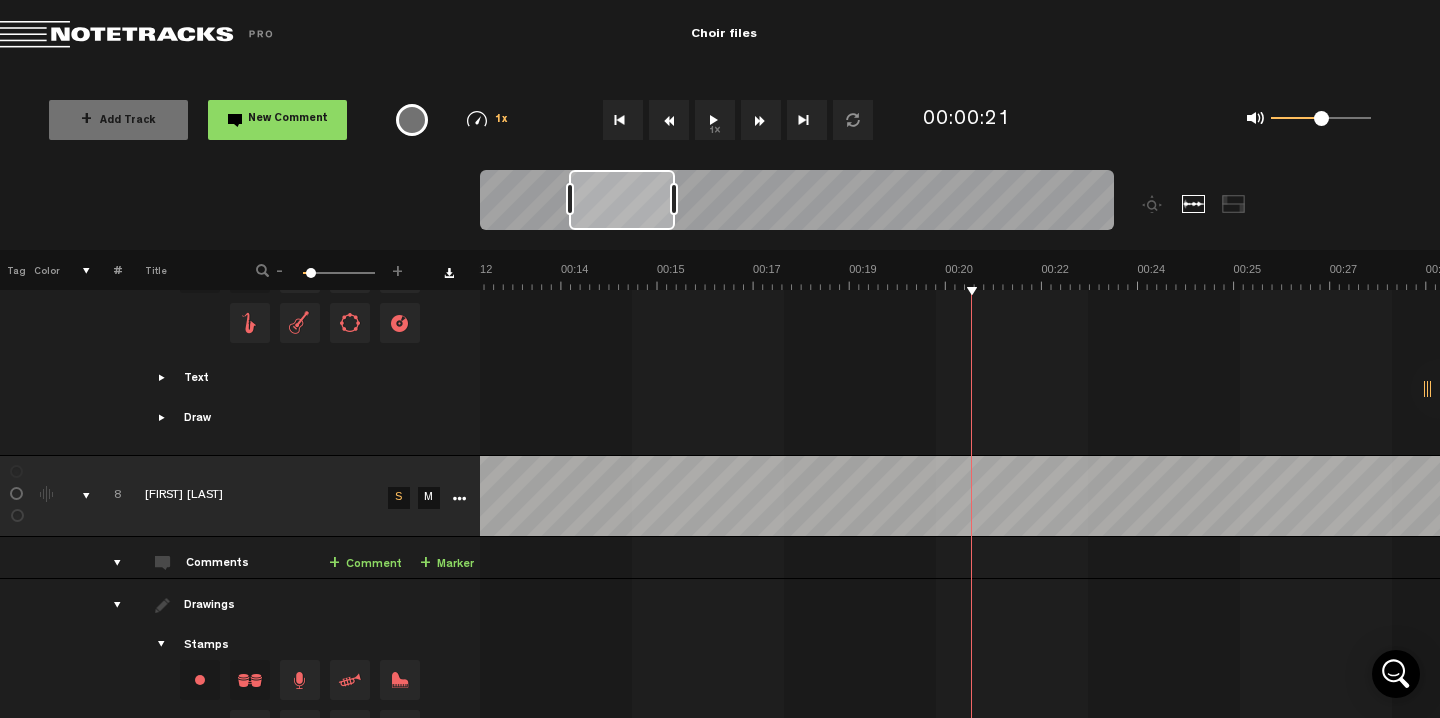 click at bounding box center [623, 120] 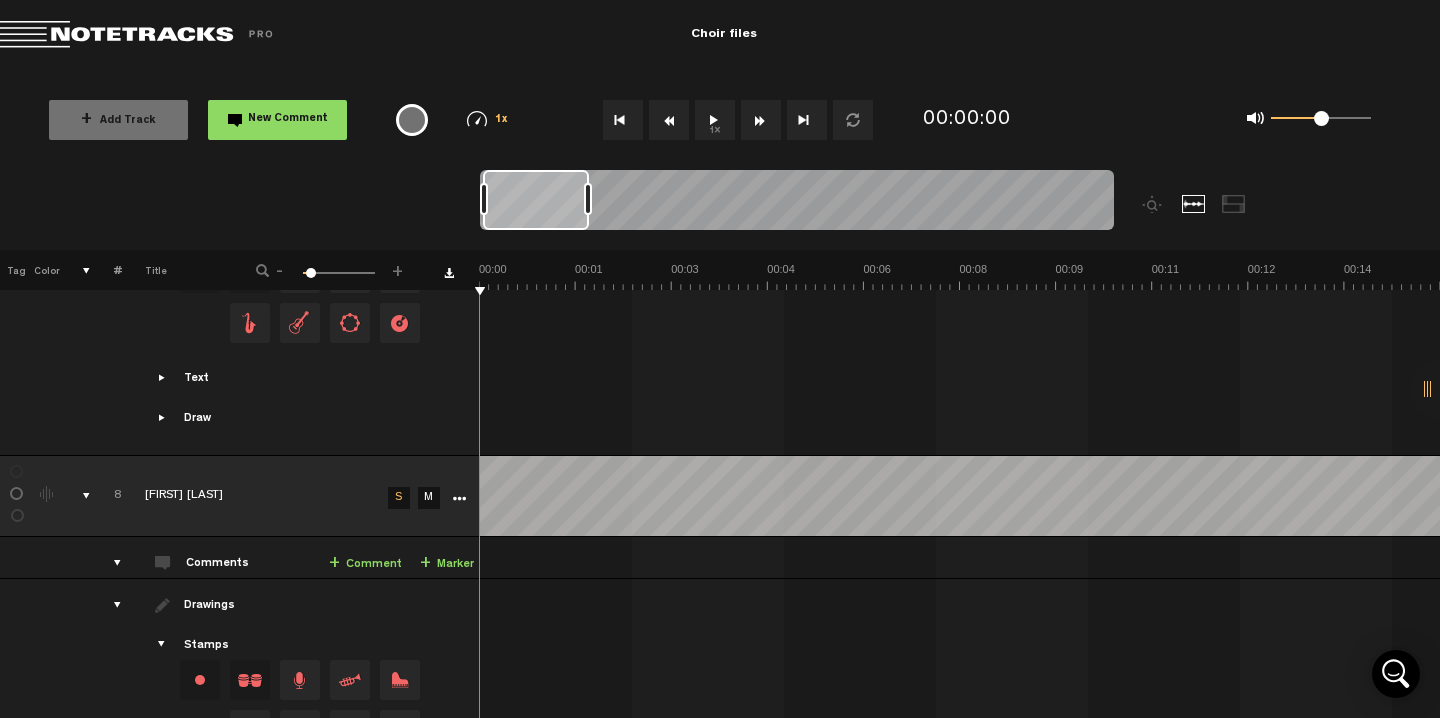 click on "1x" at bounding box center (715, 120) 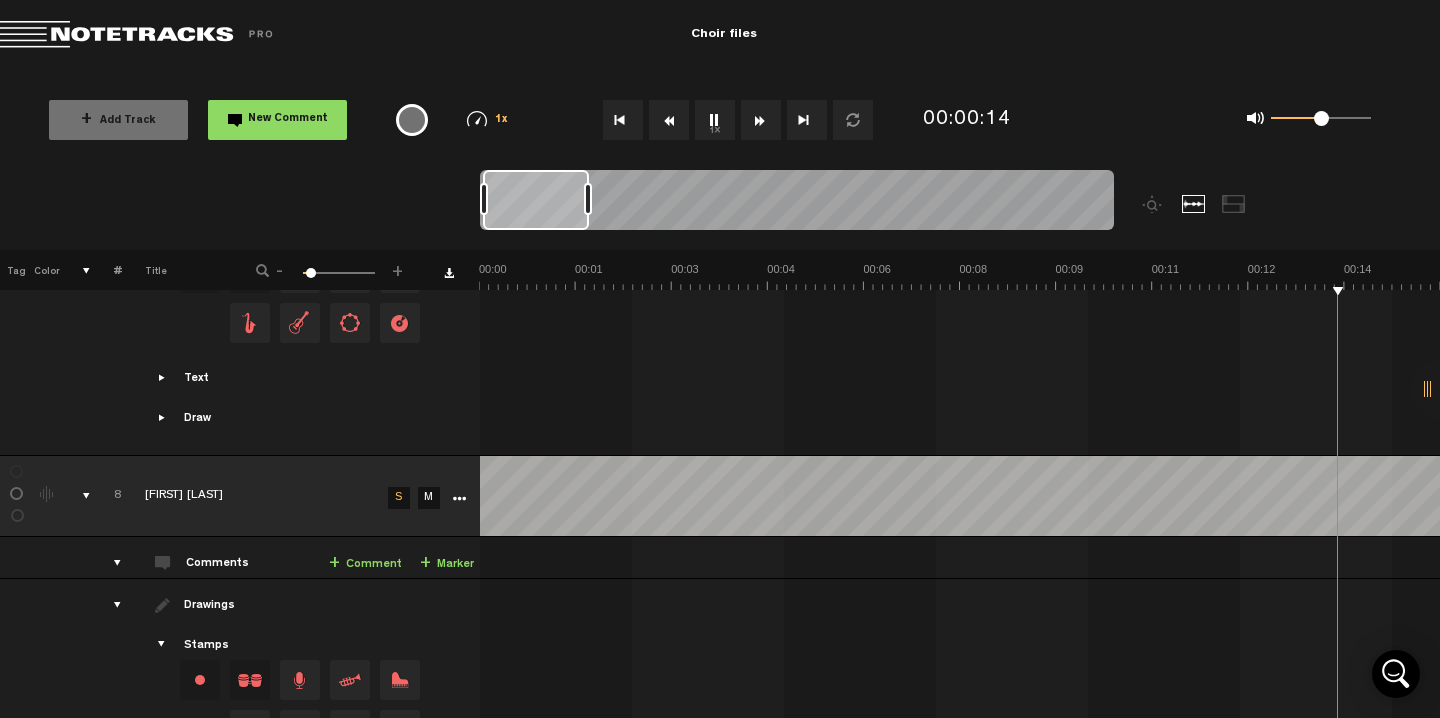 scroll, scrollTop: 0, scrollLeft: 384, axis: horizontal 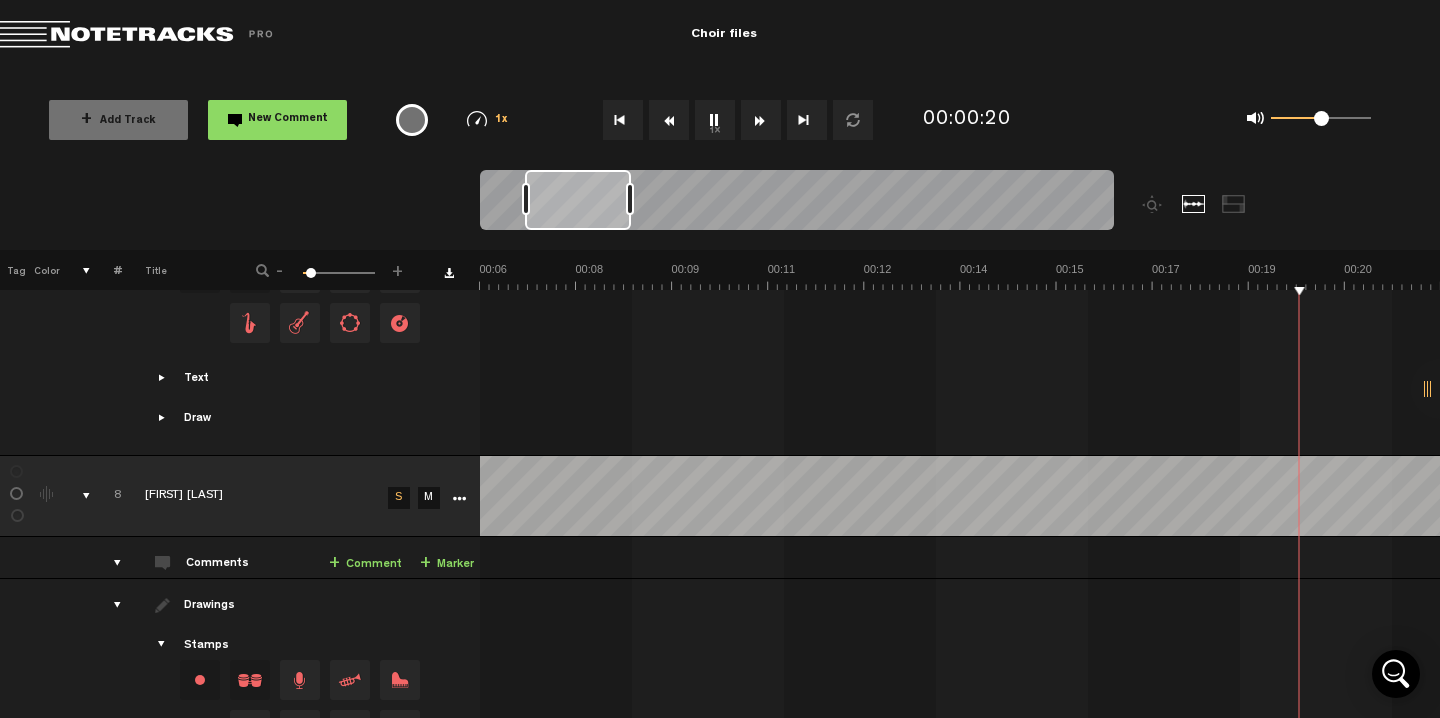 click on "1x" at bounding box center (715, 120) 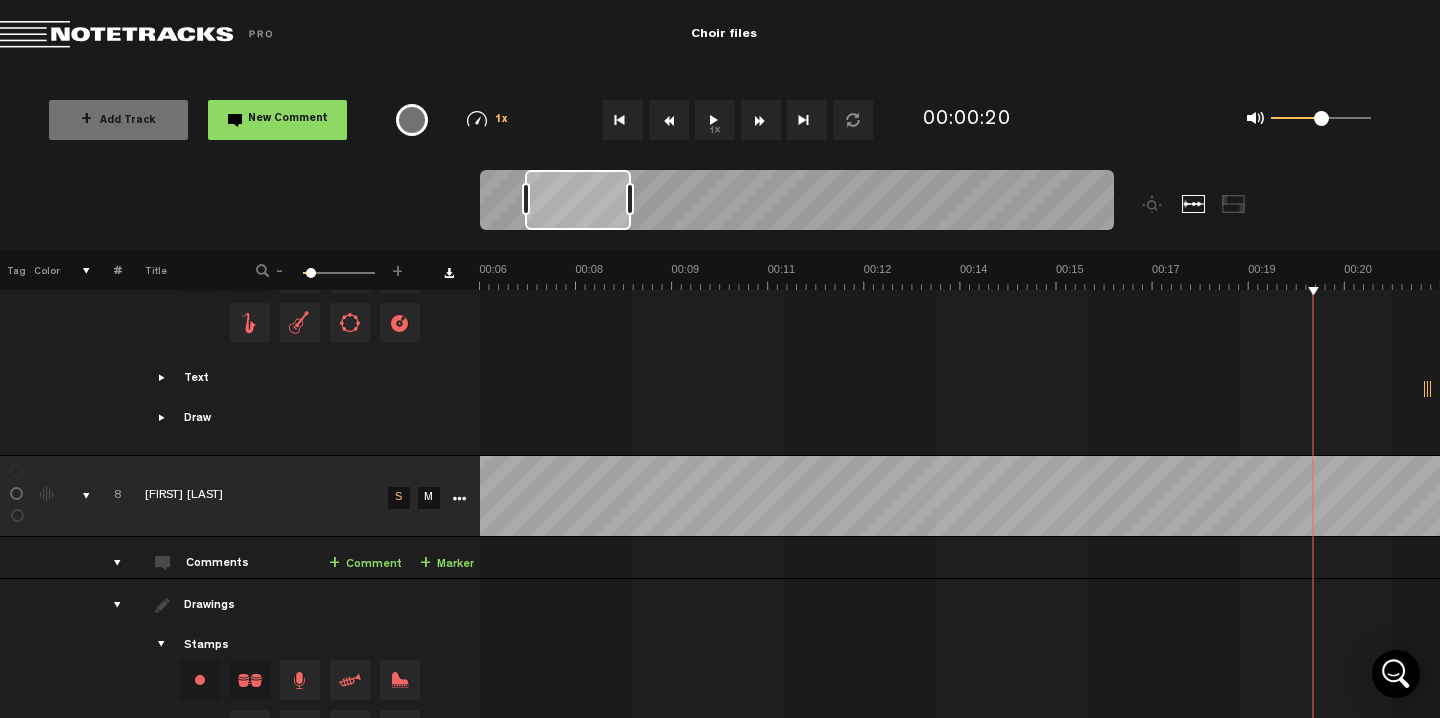 click on "S" at bounding box center (399, 498) 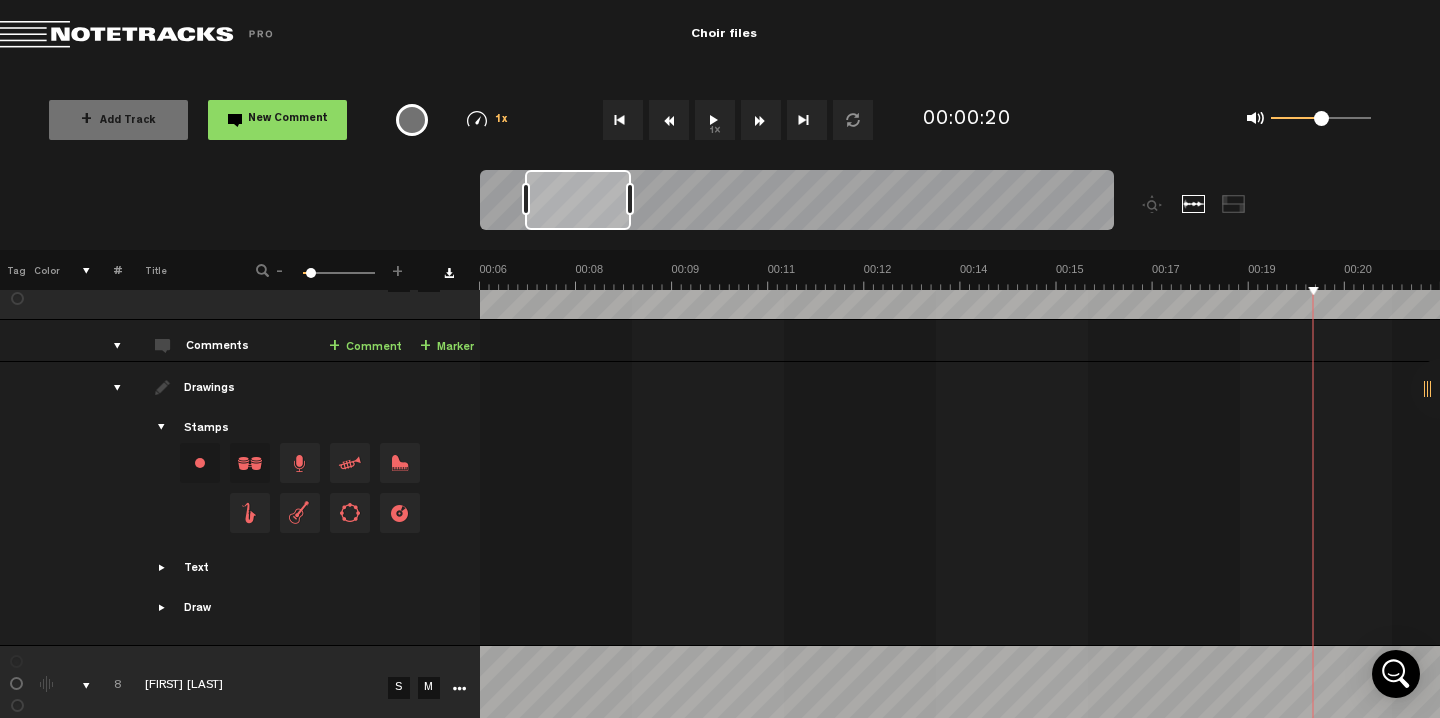 scroll, scrollTop: 2494, scrollLeft: 1, axis: both 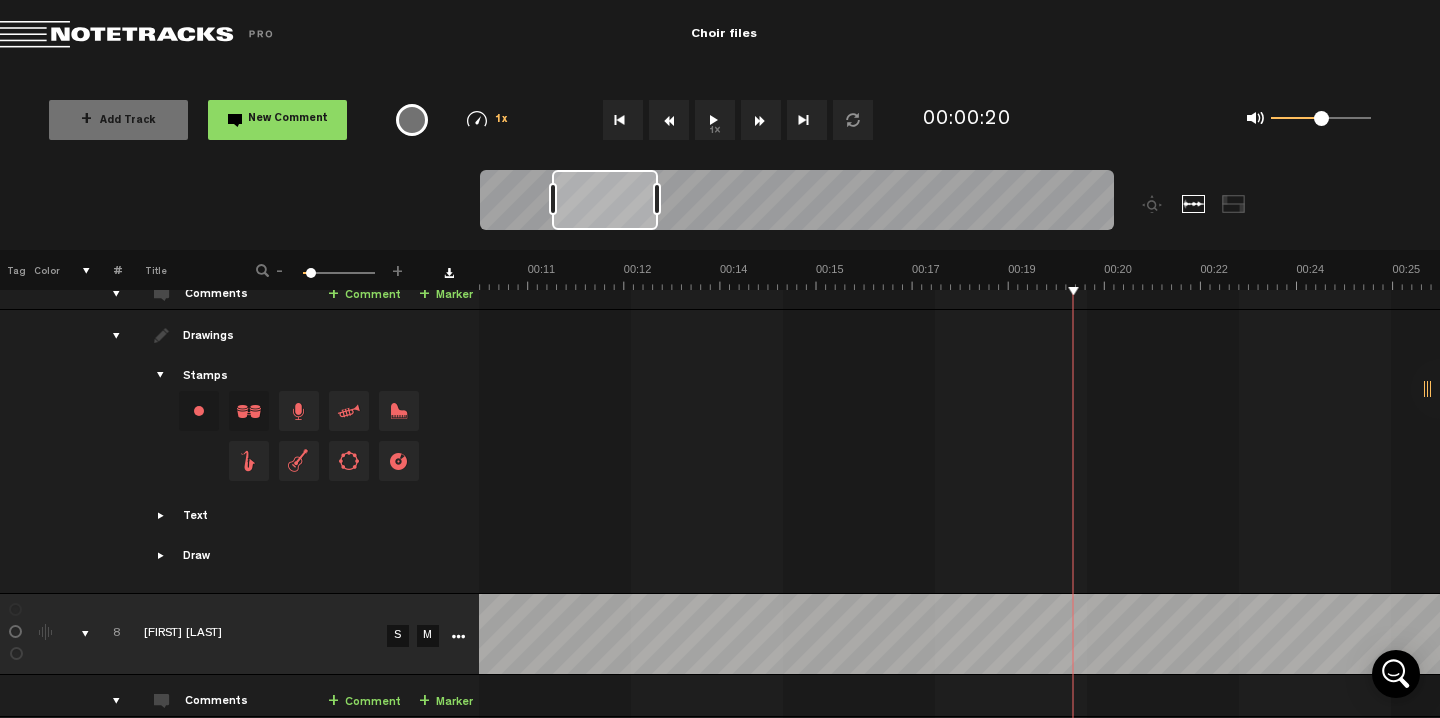 click at bounding box center [669, 120] 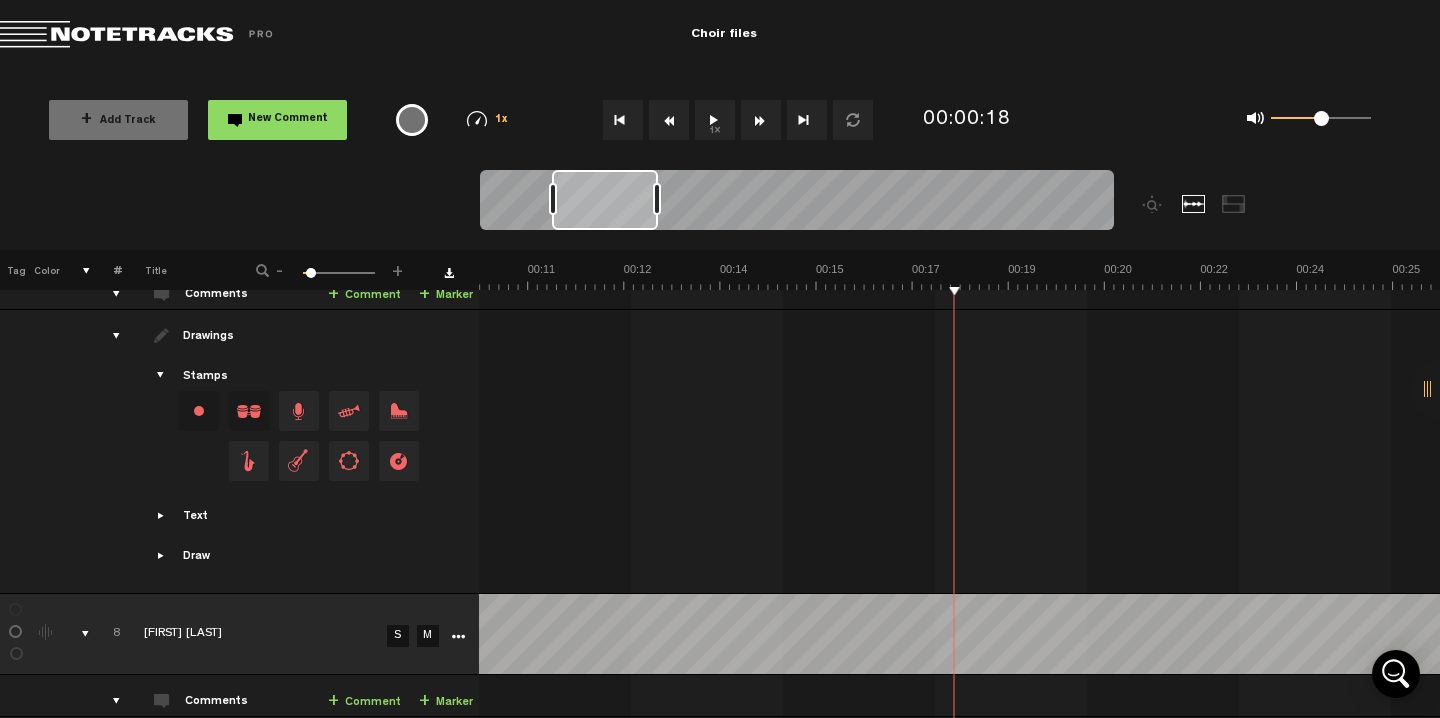 click at bounding box center (669, 120) 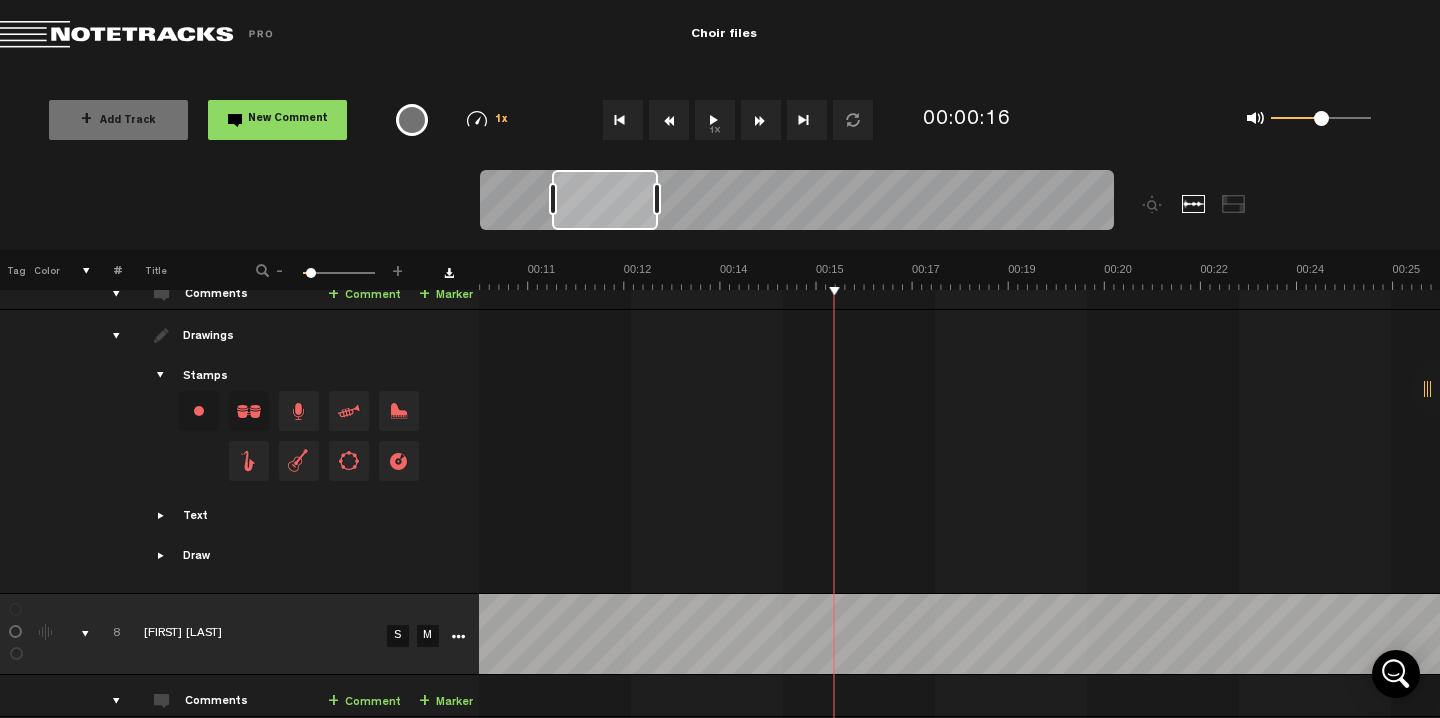 click at bounding box center (669, 120) 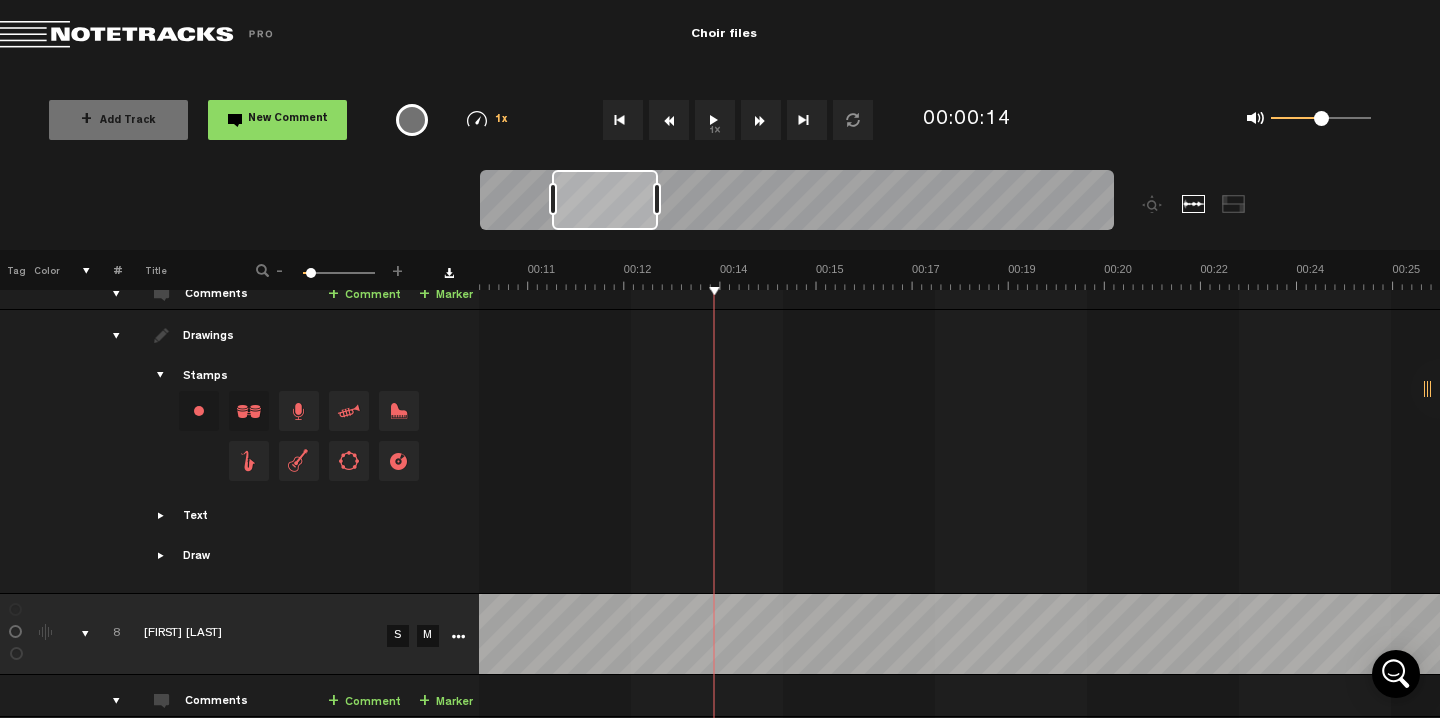 click at bounding box center [669, 120] 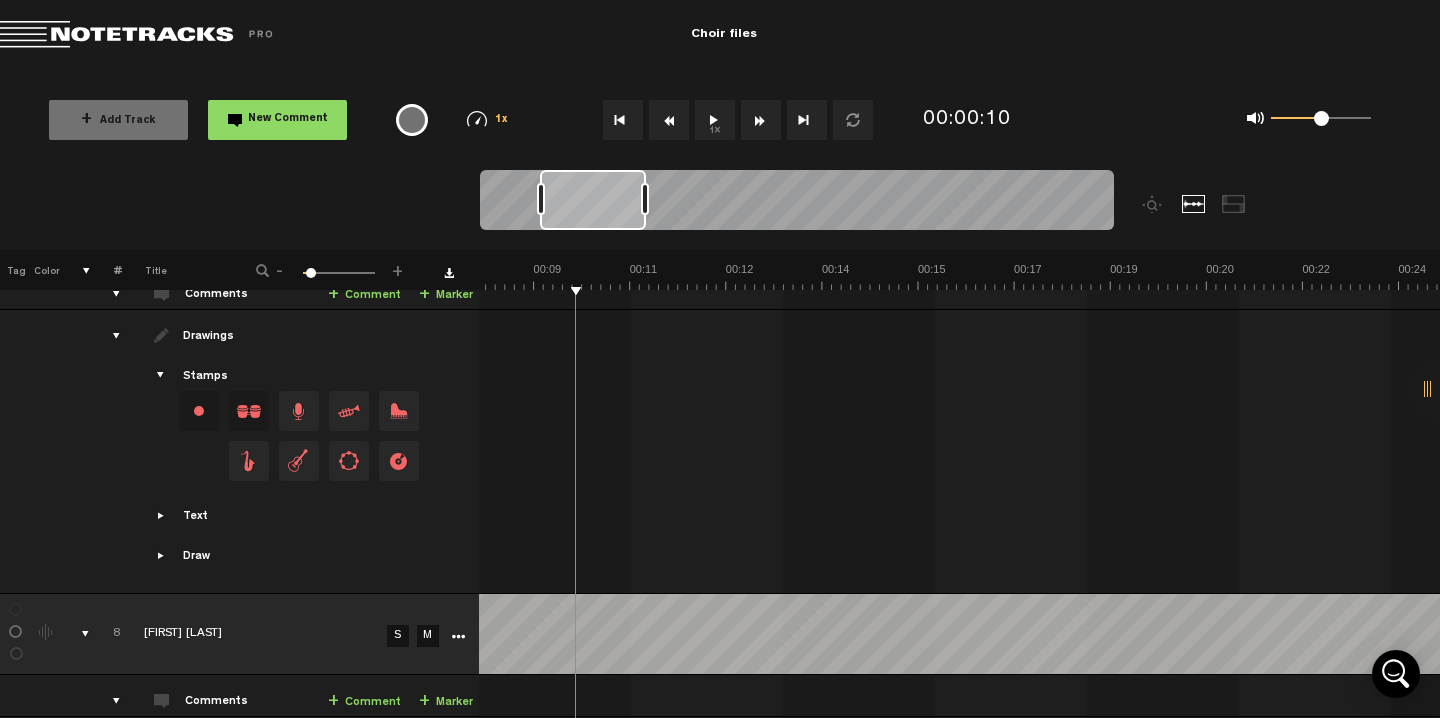 click at bounding box center [669, 120] 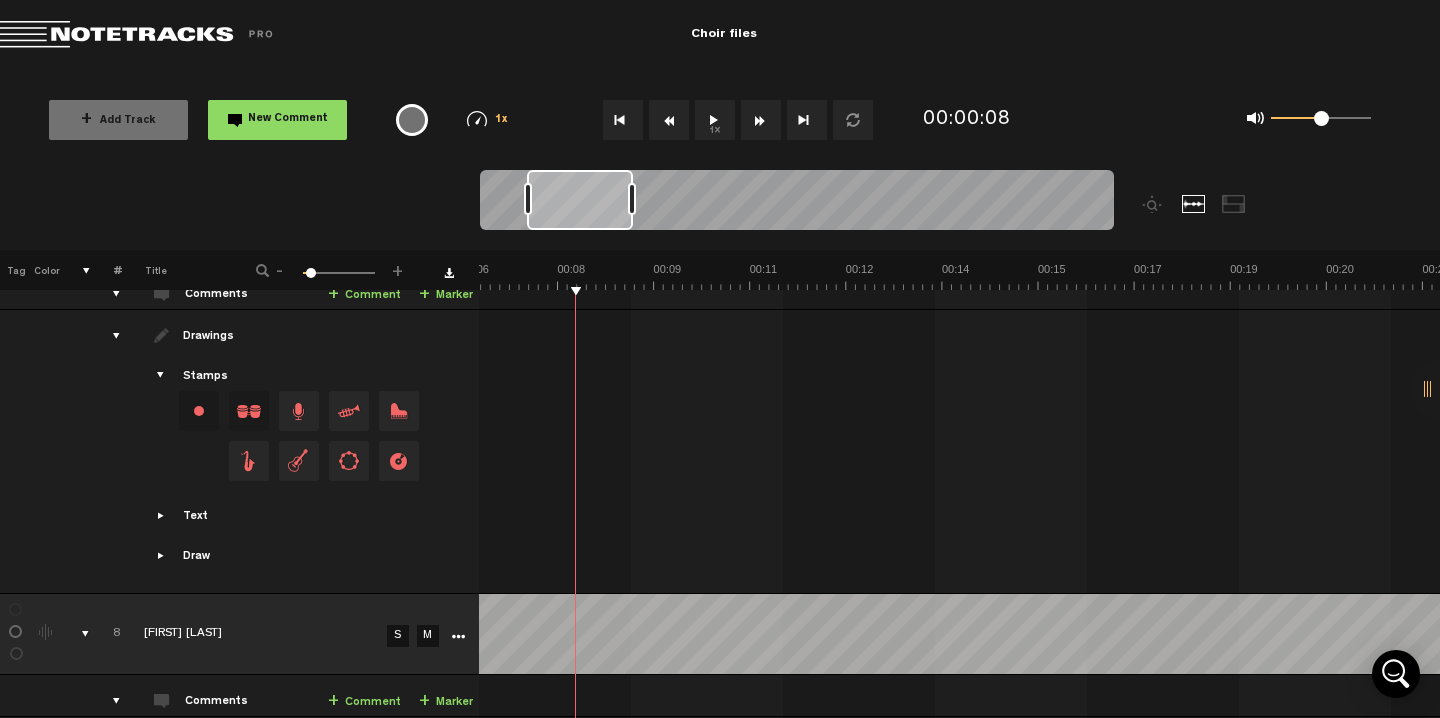 click at bounding box center (669, 120) 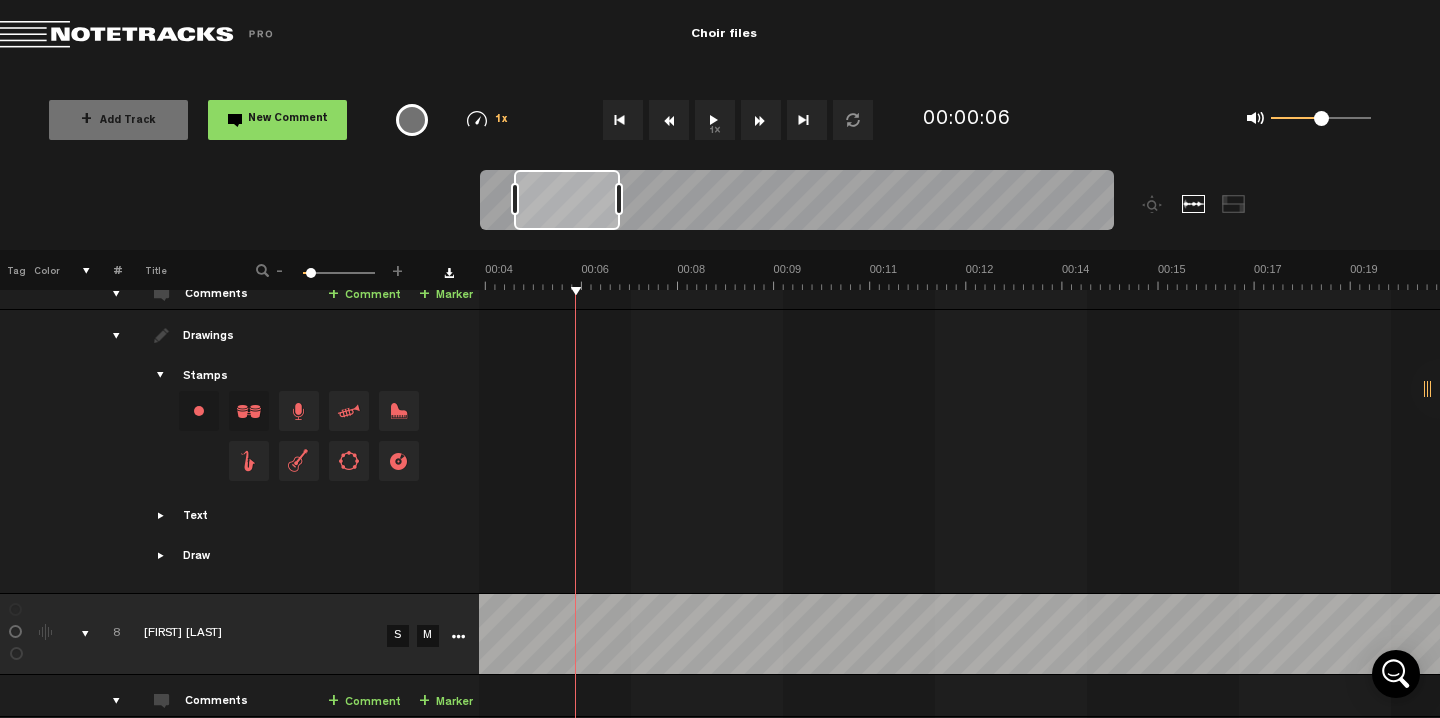 click at bounding box center (669, 120) 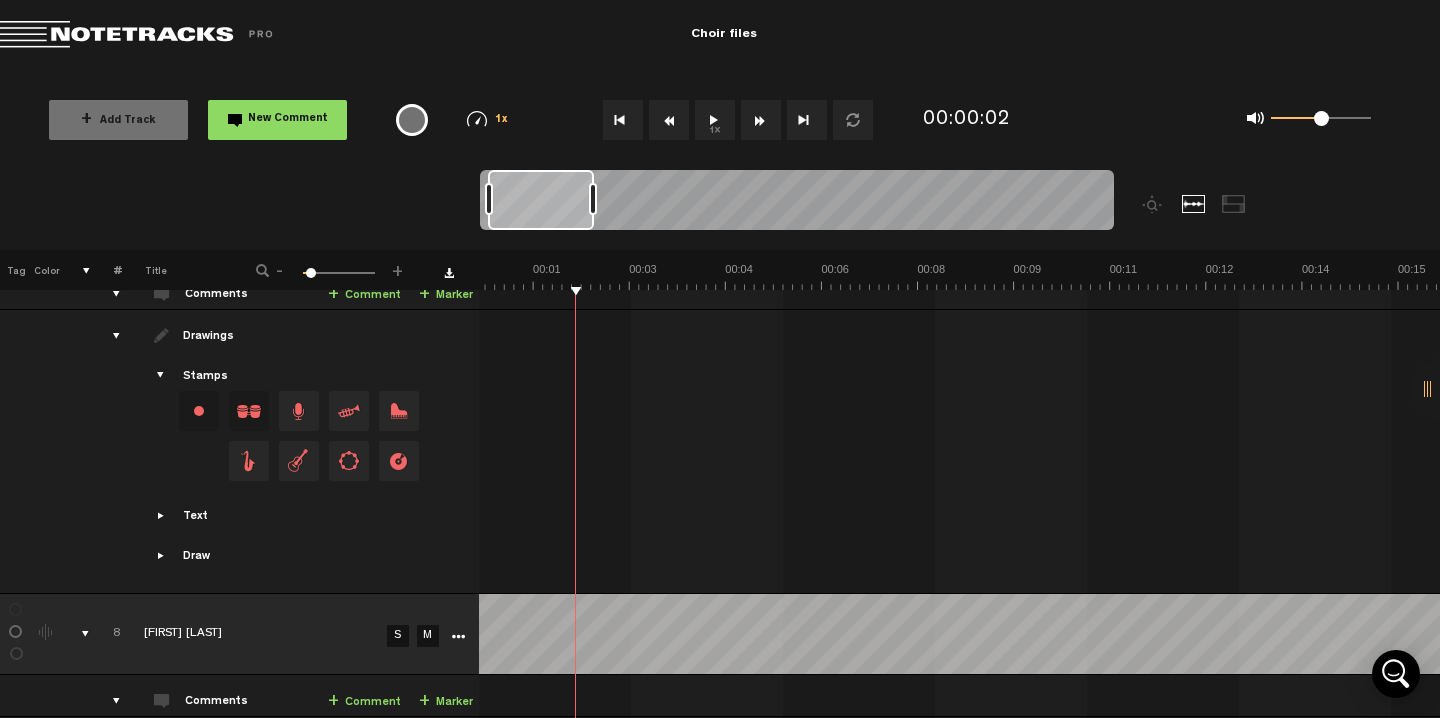 scroll, scrollTop: 0, scrollLeft: 42, axis: horizontal 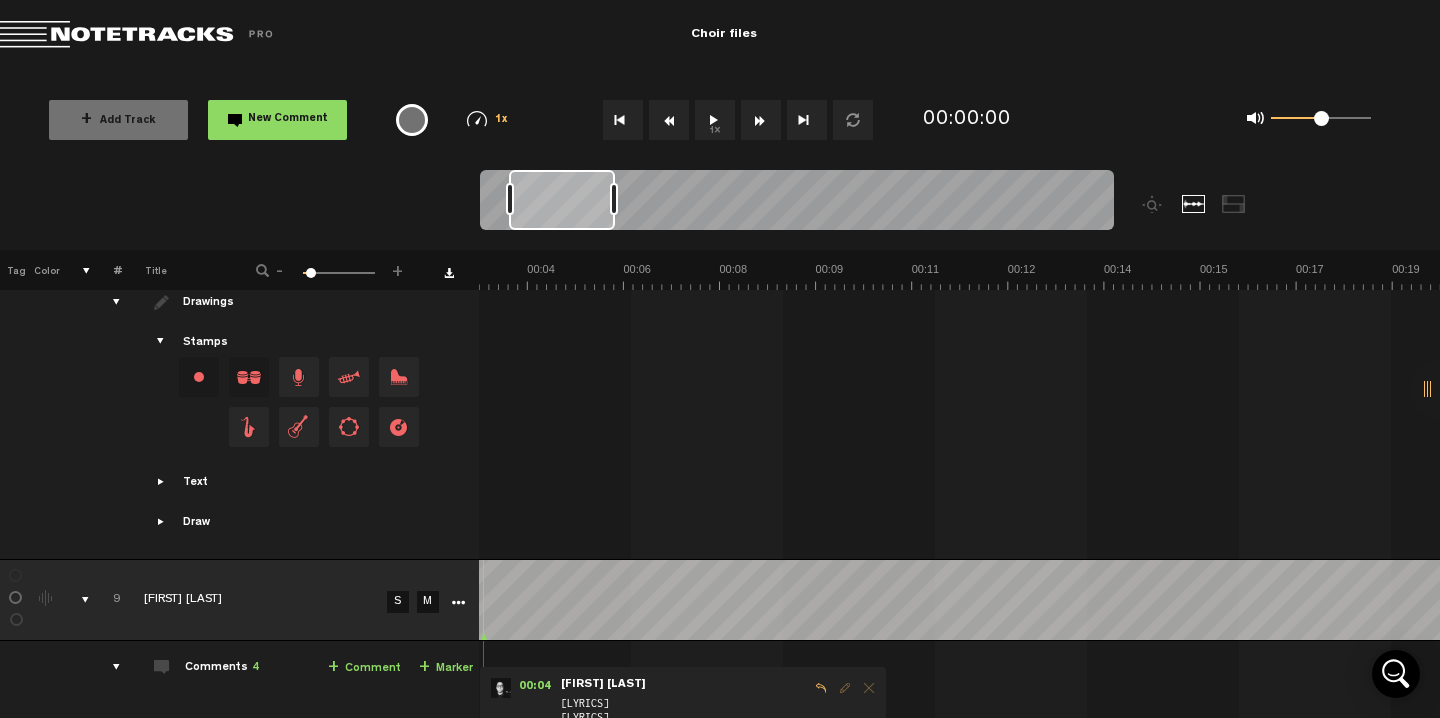 click on "S" at bounding box center (398, 602) 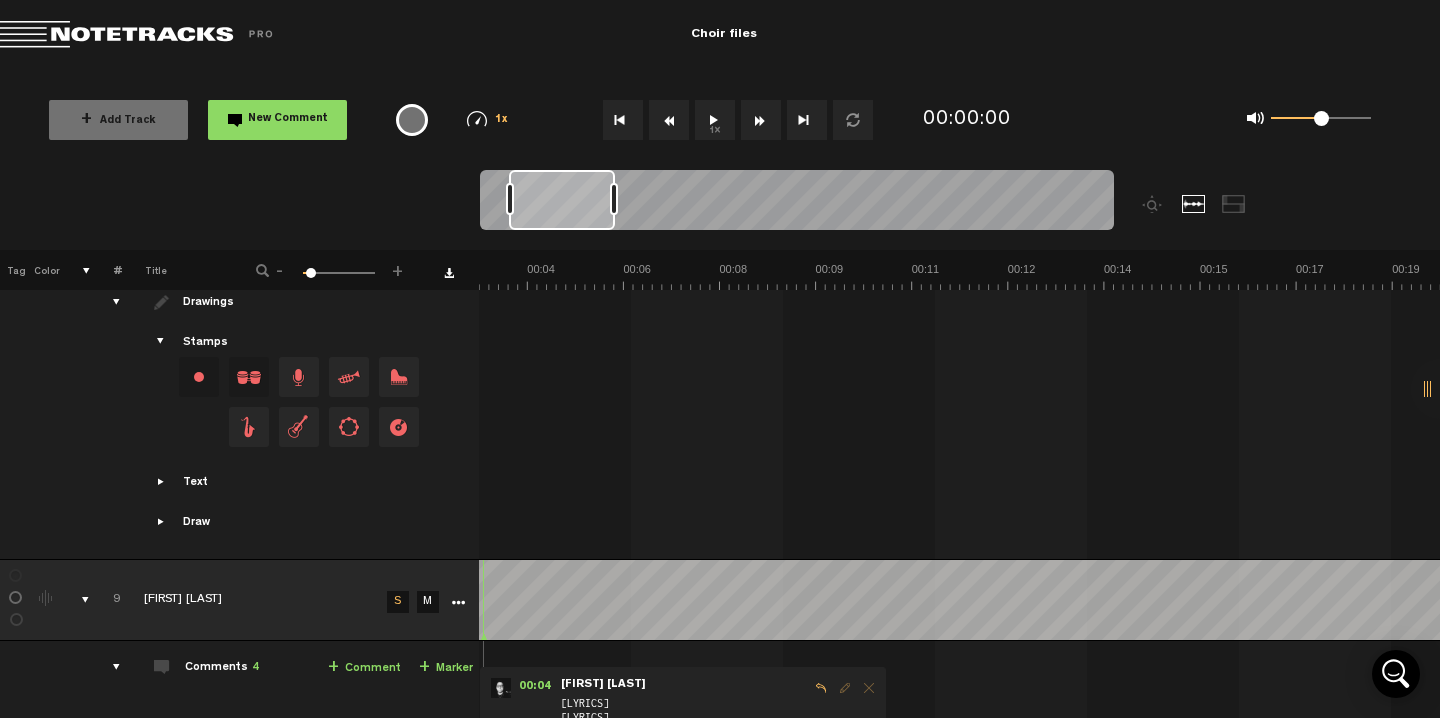 click on "1x" at bounding box center [715, 120] 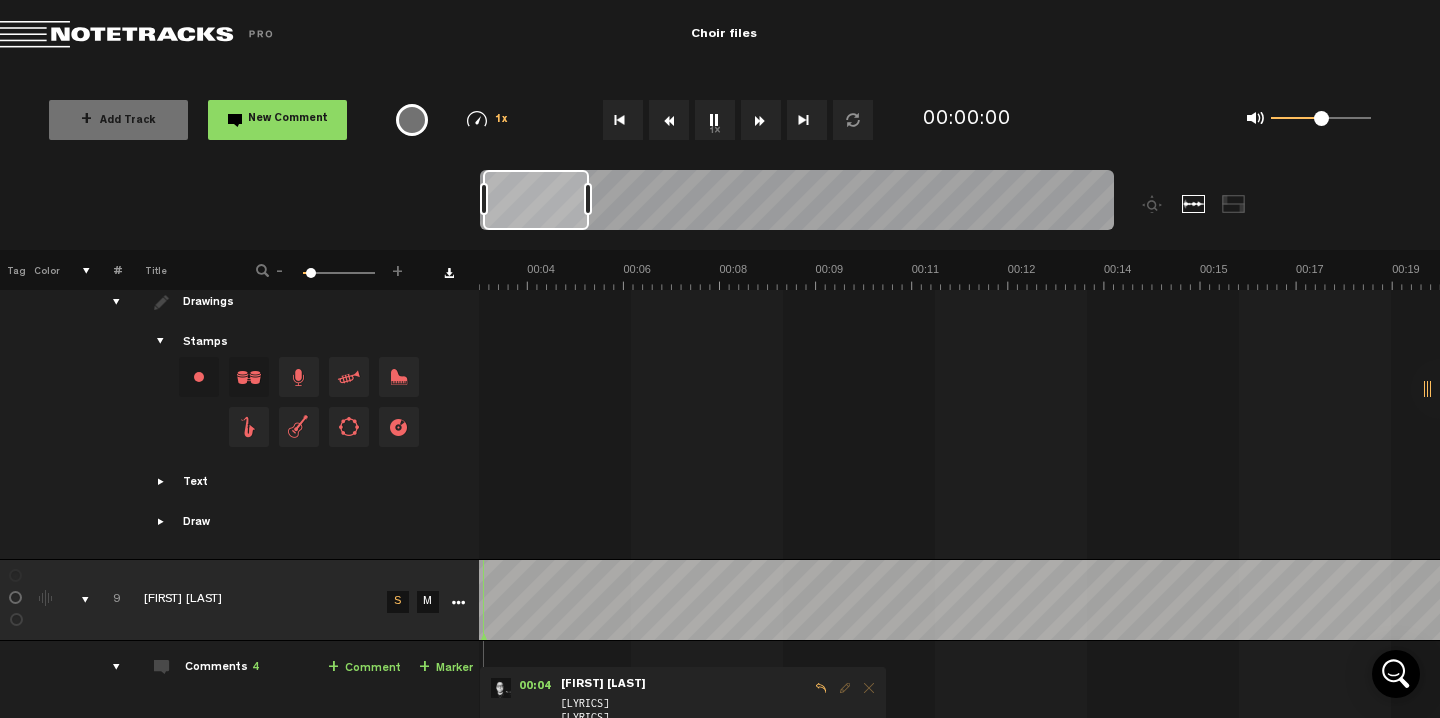 scroll, scrollTop: 0, scrollLeft: 0, axis: both 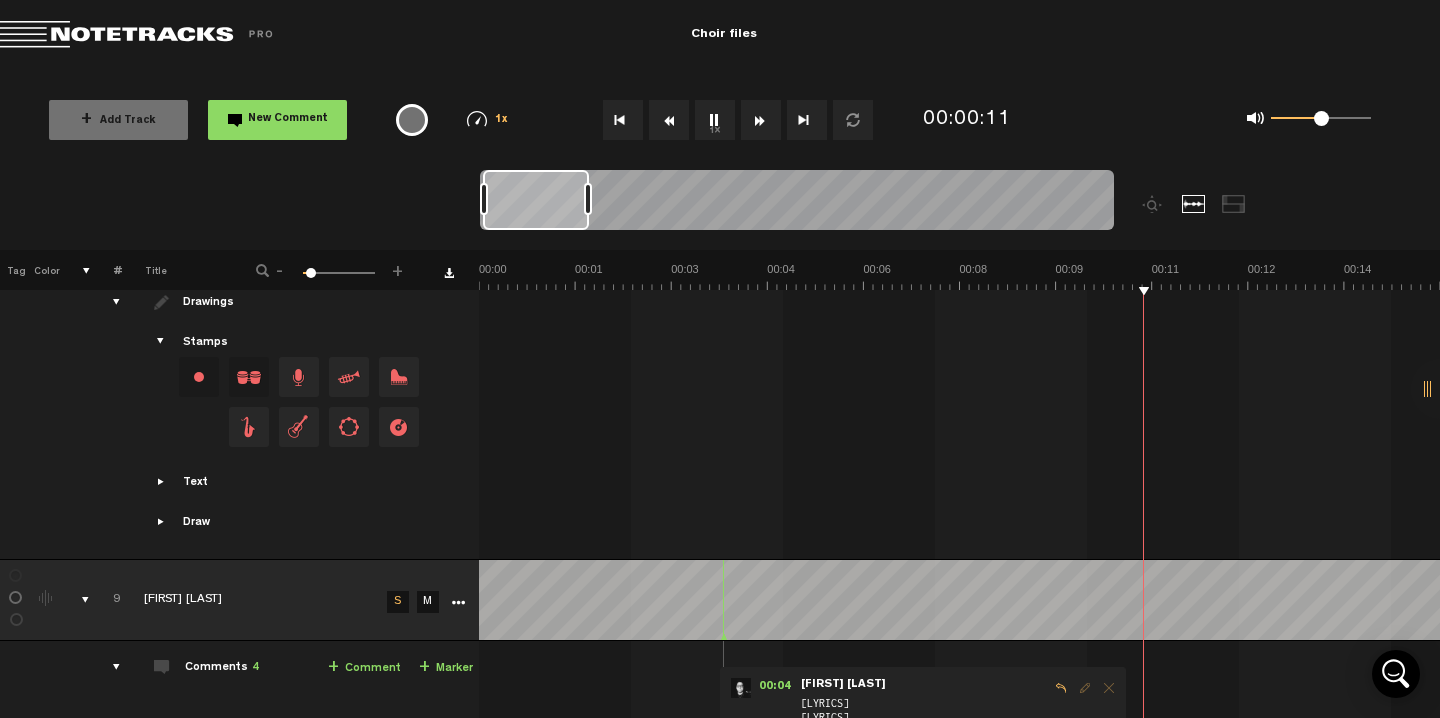 click on "1x" at bounding box center (715, 120) 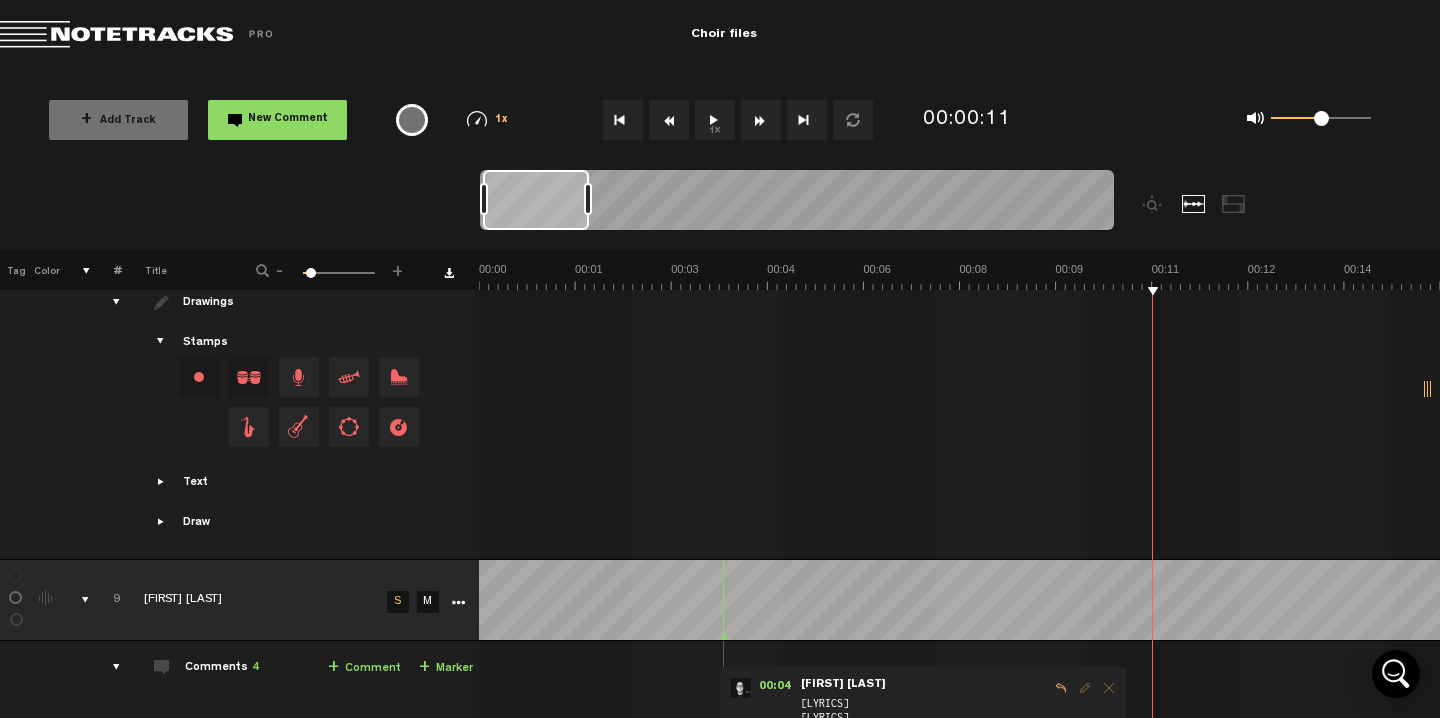 click at bounding box center [623, 120] 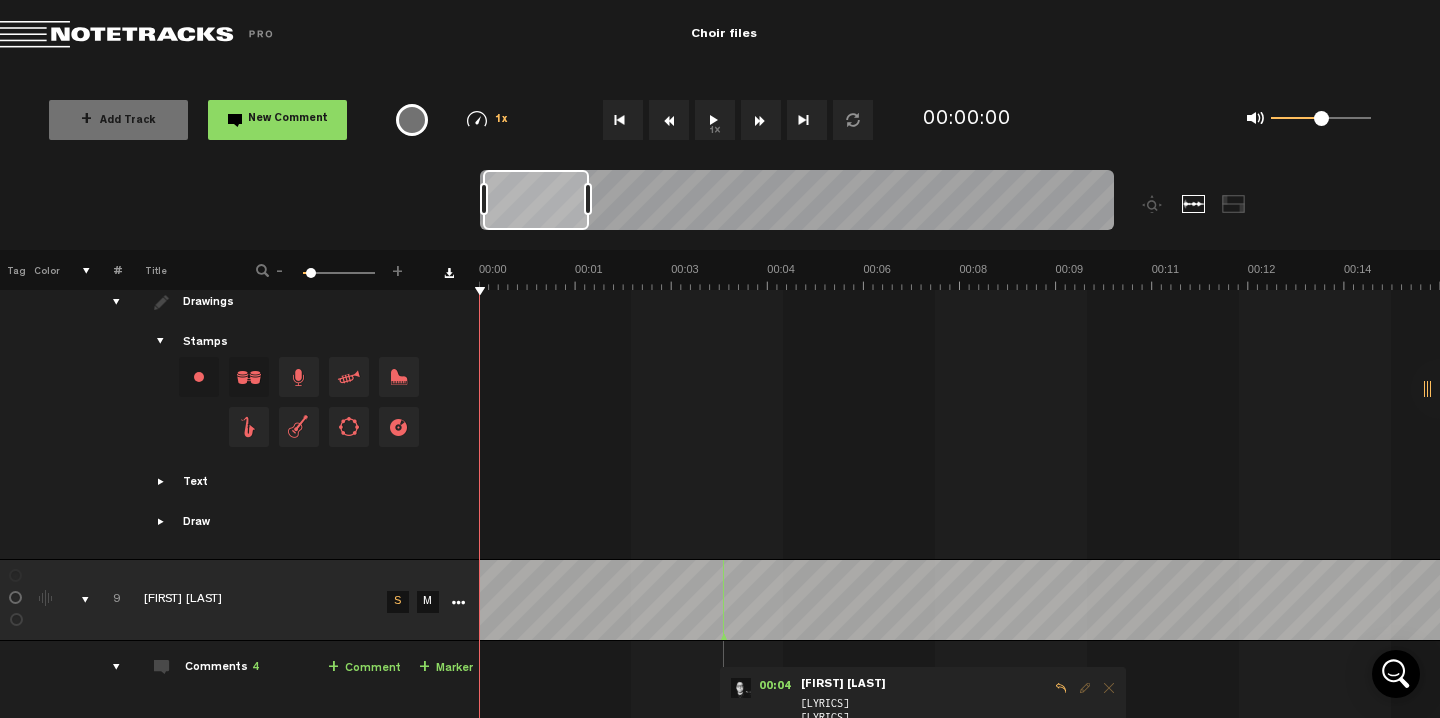 click on "1x" at bounding box center (715, 120) 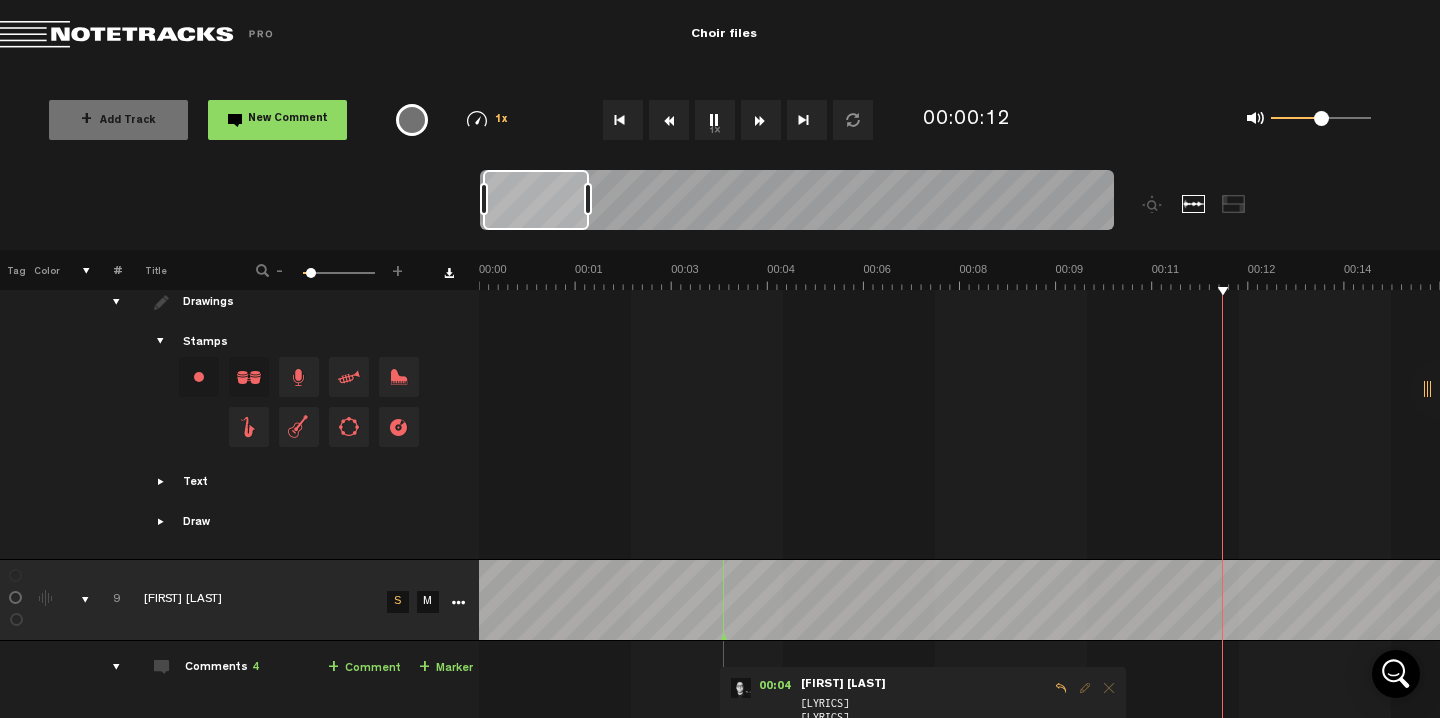 click on "1x" at bounding box center [715, 120] 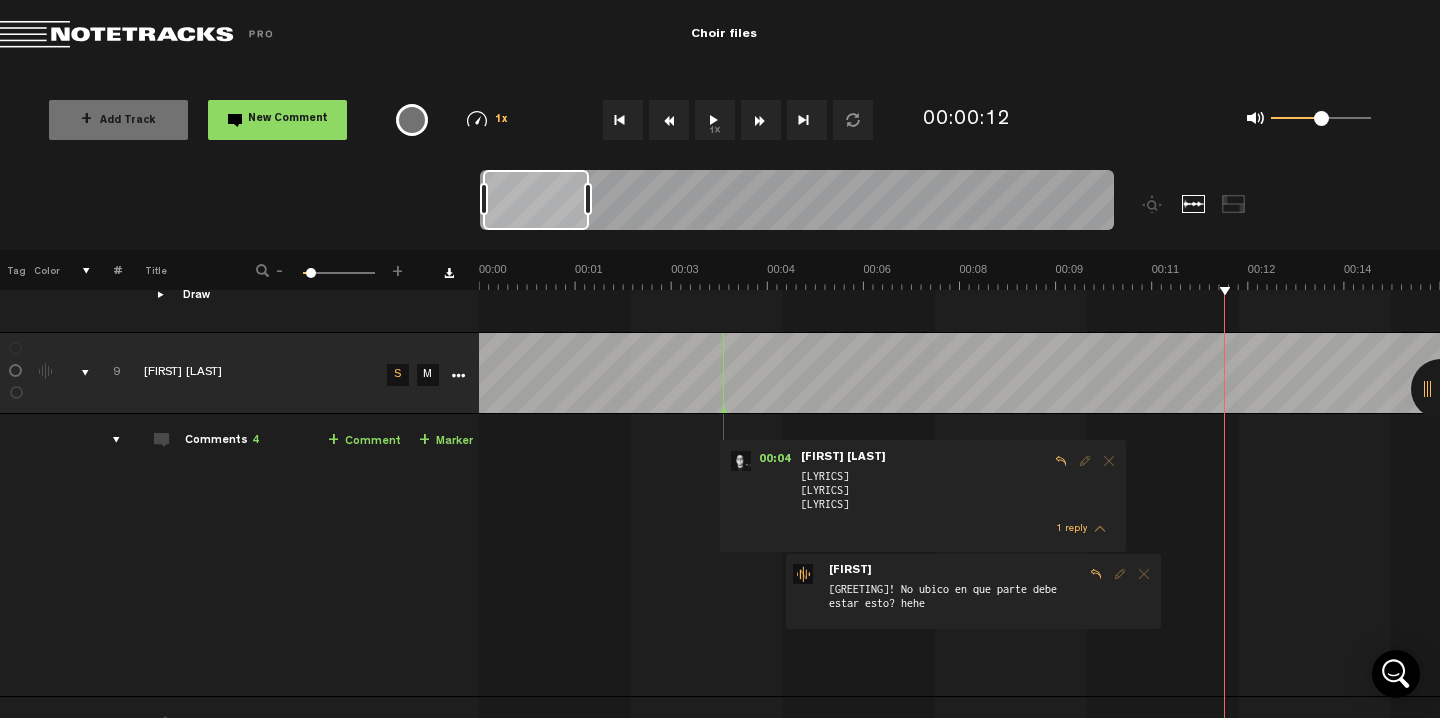 scroll, scrollTop: 3216, scrollLeft: 1, axis: both 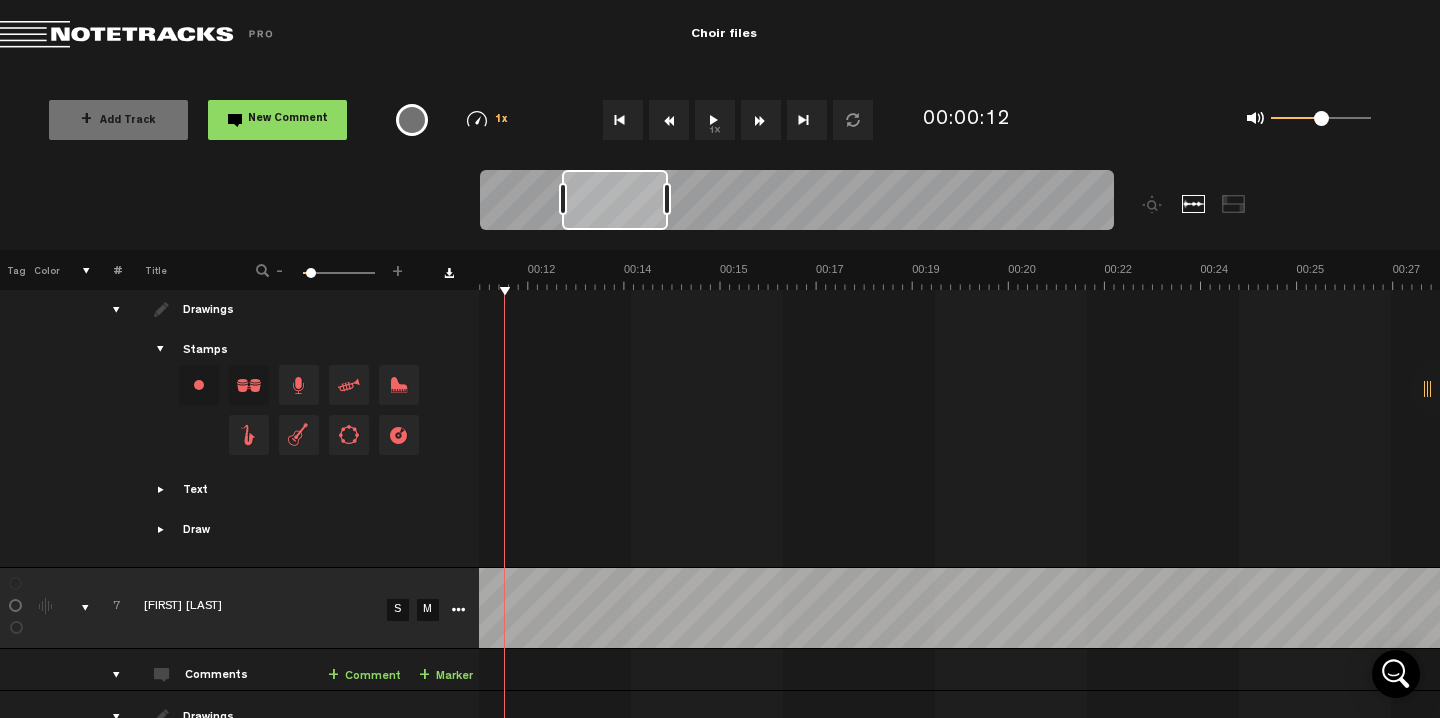 click at bounding box center (623, 120) 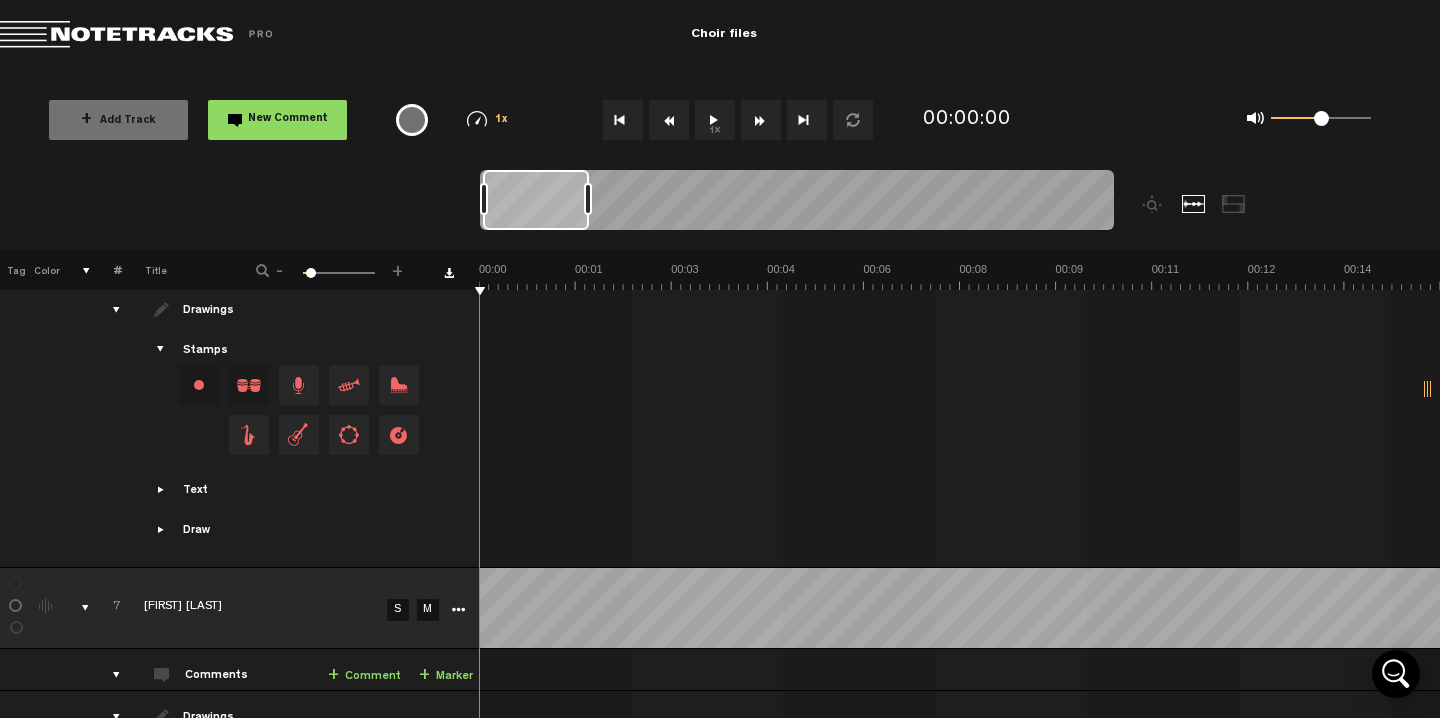 scroll, scrollTop: 0, scrollLeft: 0, axis: both 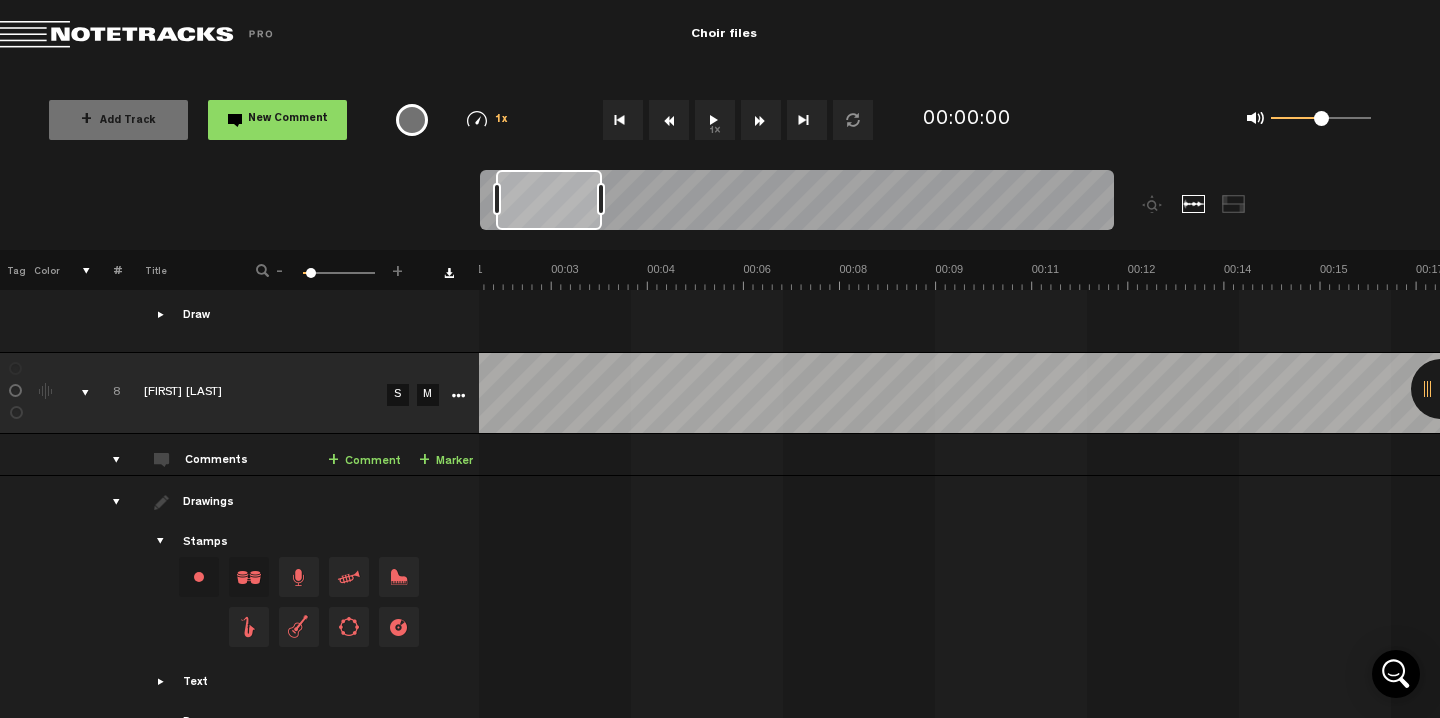 click on "S" at bounding box center [398, 395] 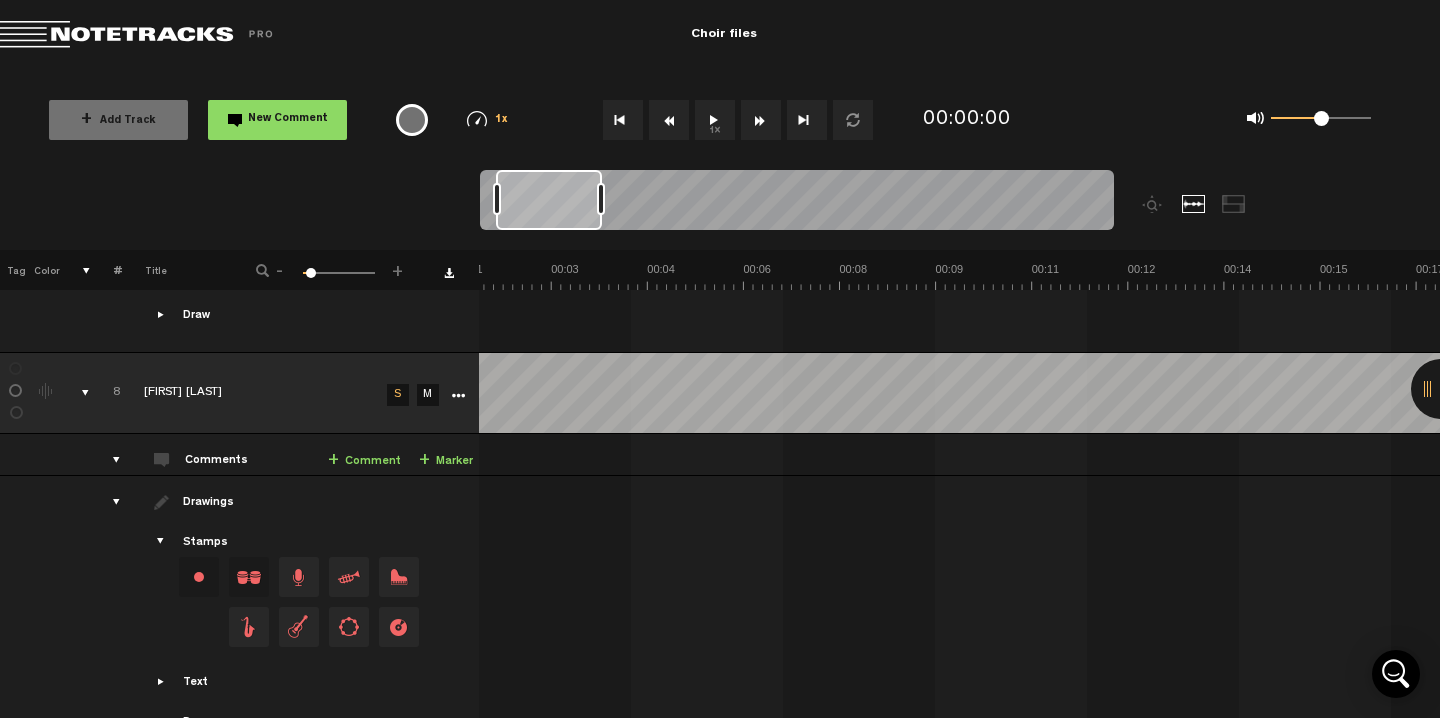 click on "1x" at bounding box center [715, 120] 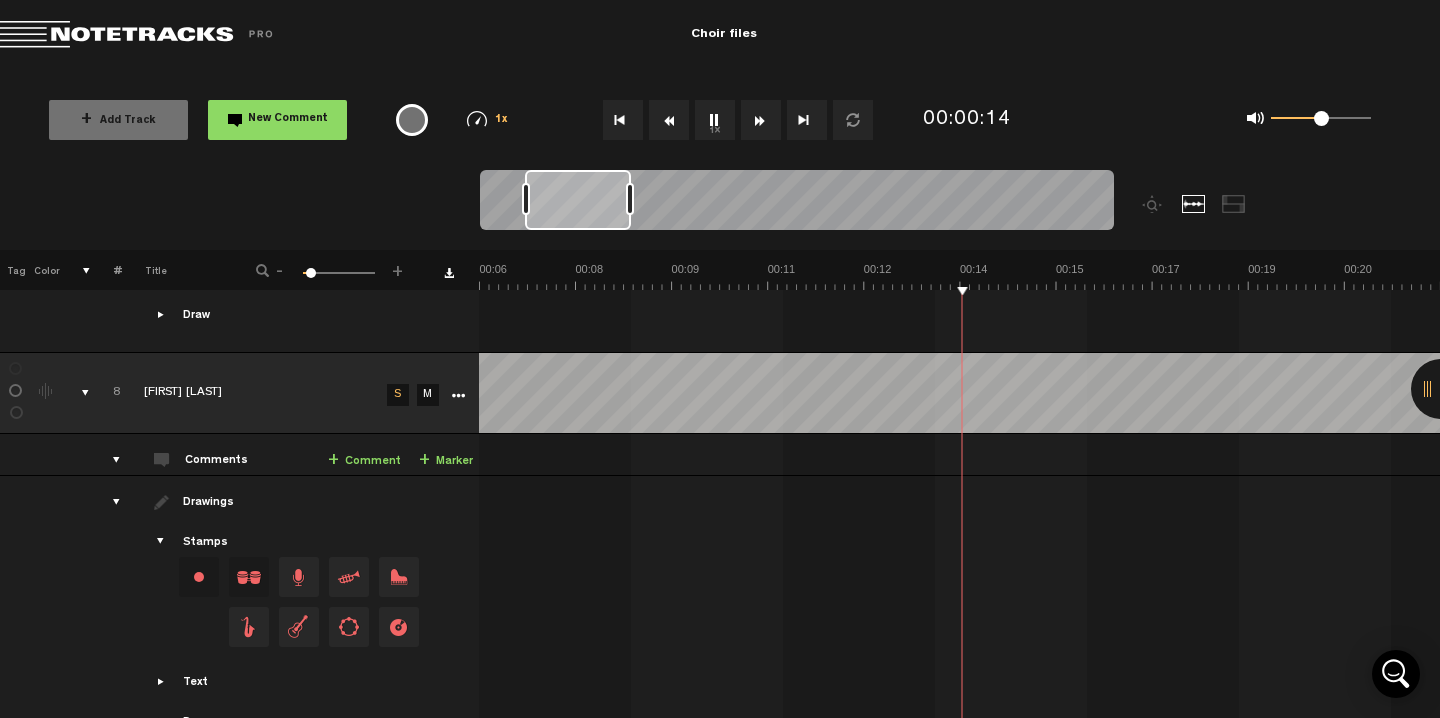 scroll, scrollTop: 0, scrollLeft: 384, axis: horizontal 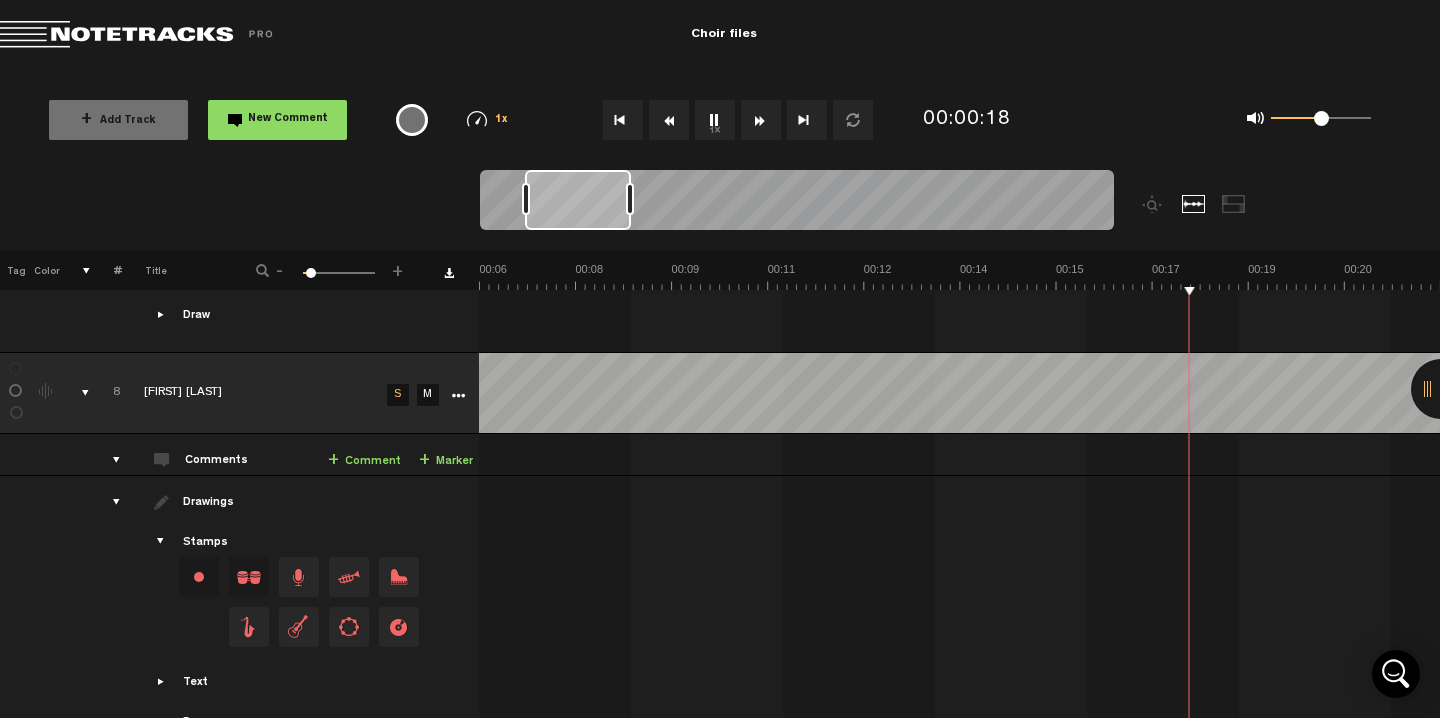 click on "1x" at bounding box center (715, 120) 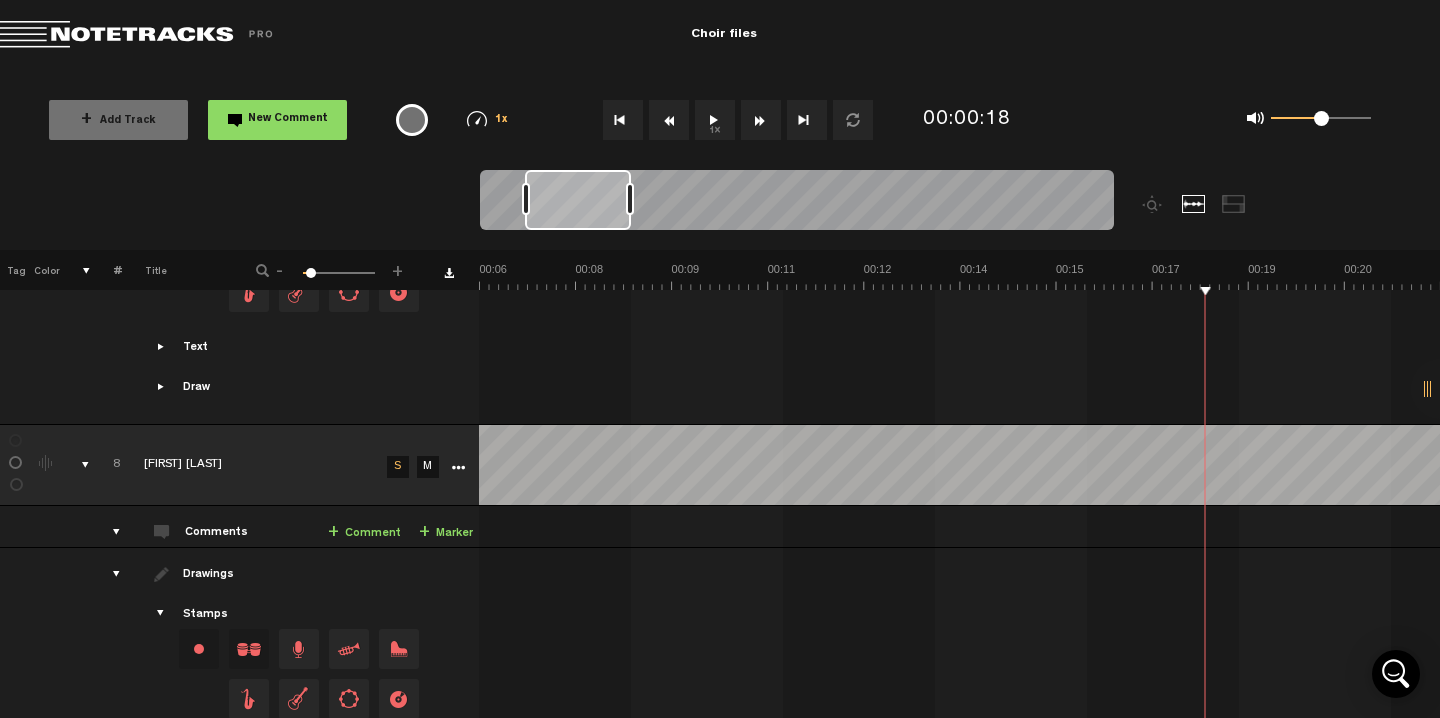 scroll, scrollTop: 2710, scrollLeft: 16, axis: both 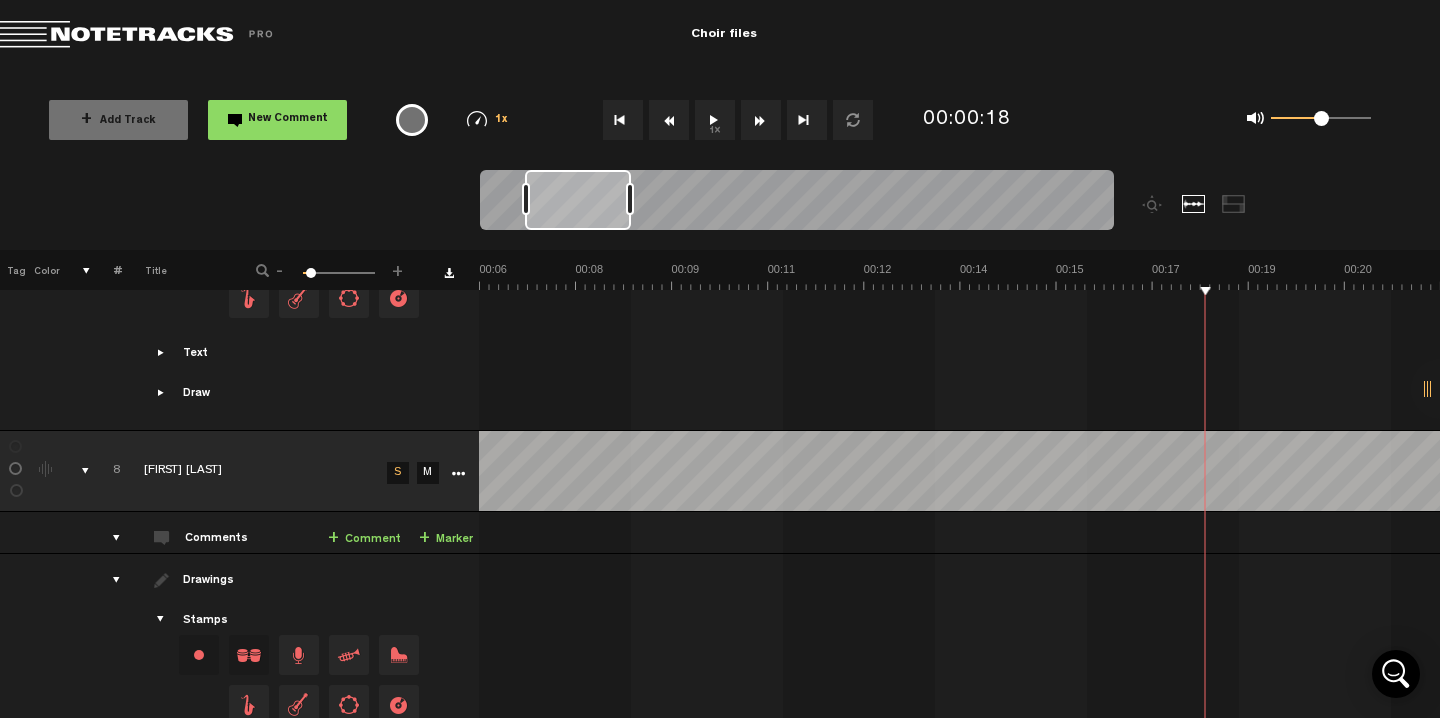 click on "S" at bounding box center [398, 473] 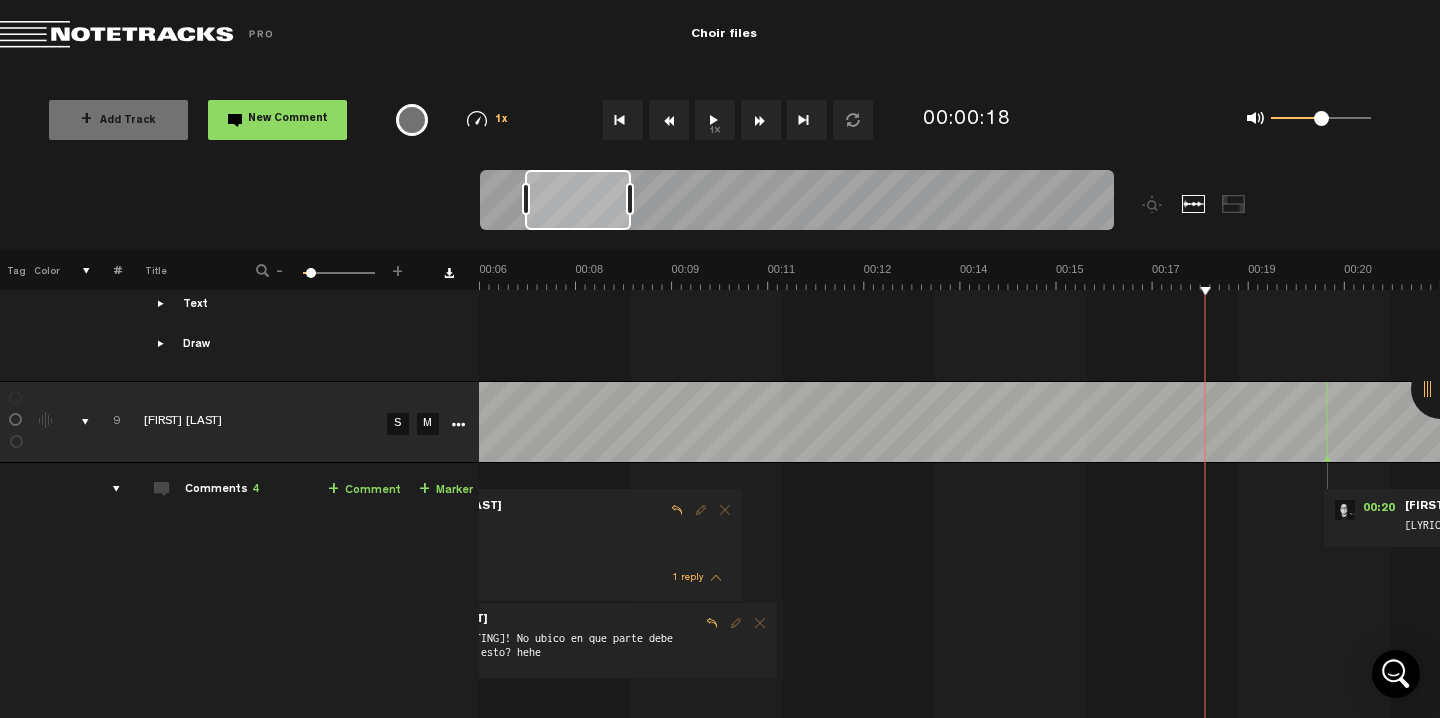 scroll, scrollTop: 3164, scrollLeft: 16, axis: both 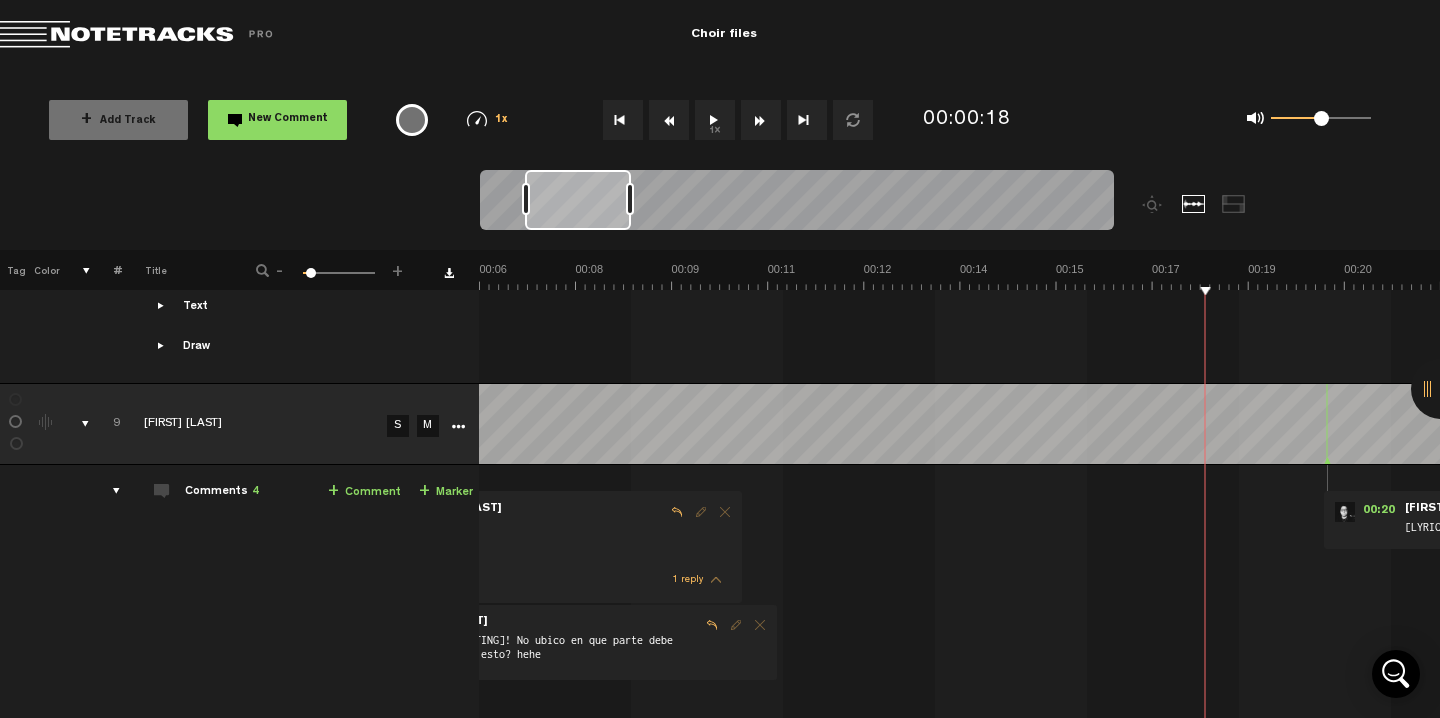 click at bounding box center (623, 120) 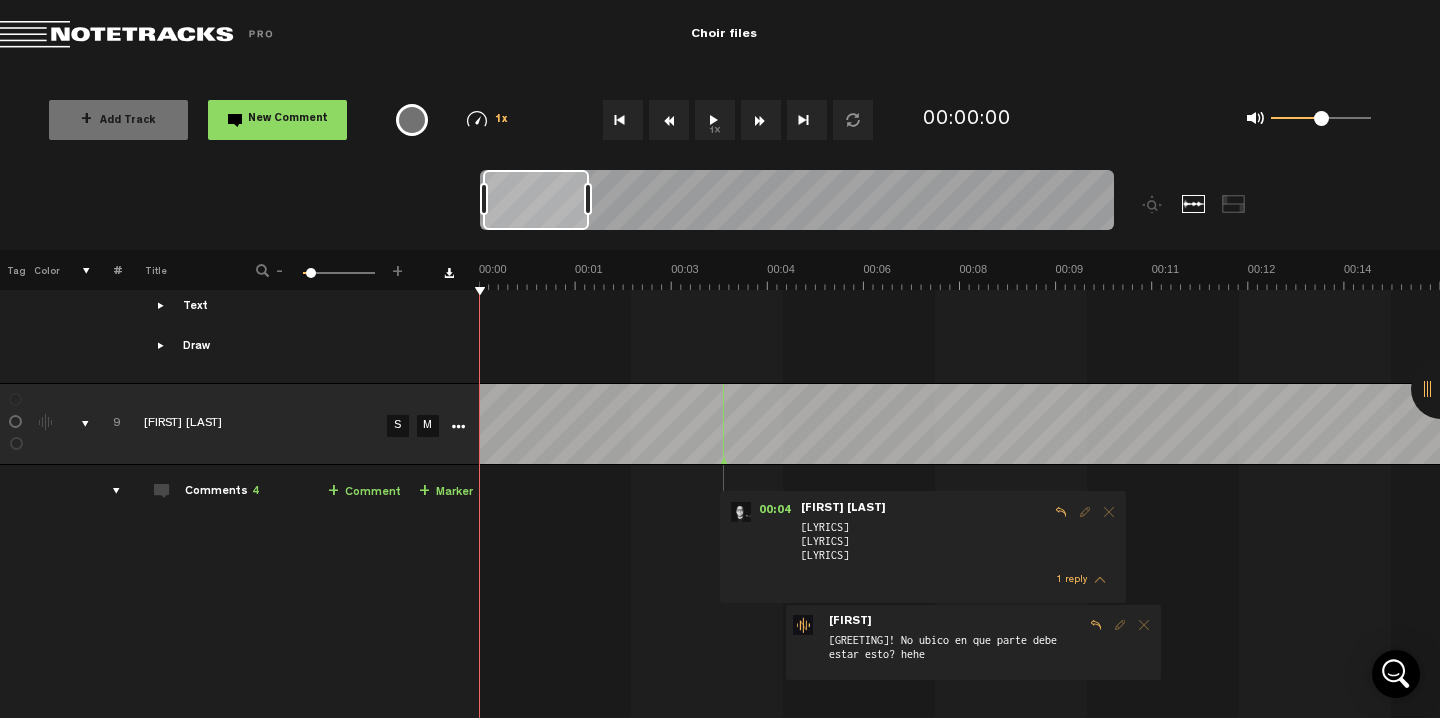 click at bounding box center [623, 120] 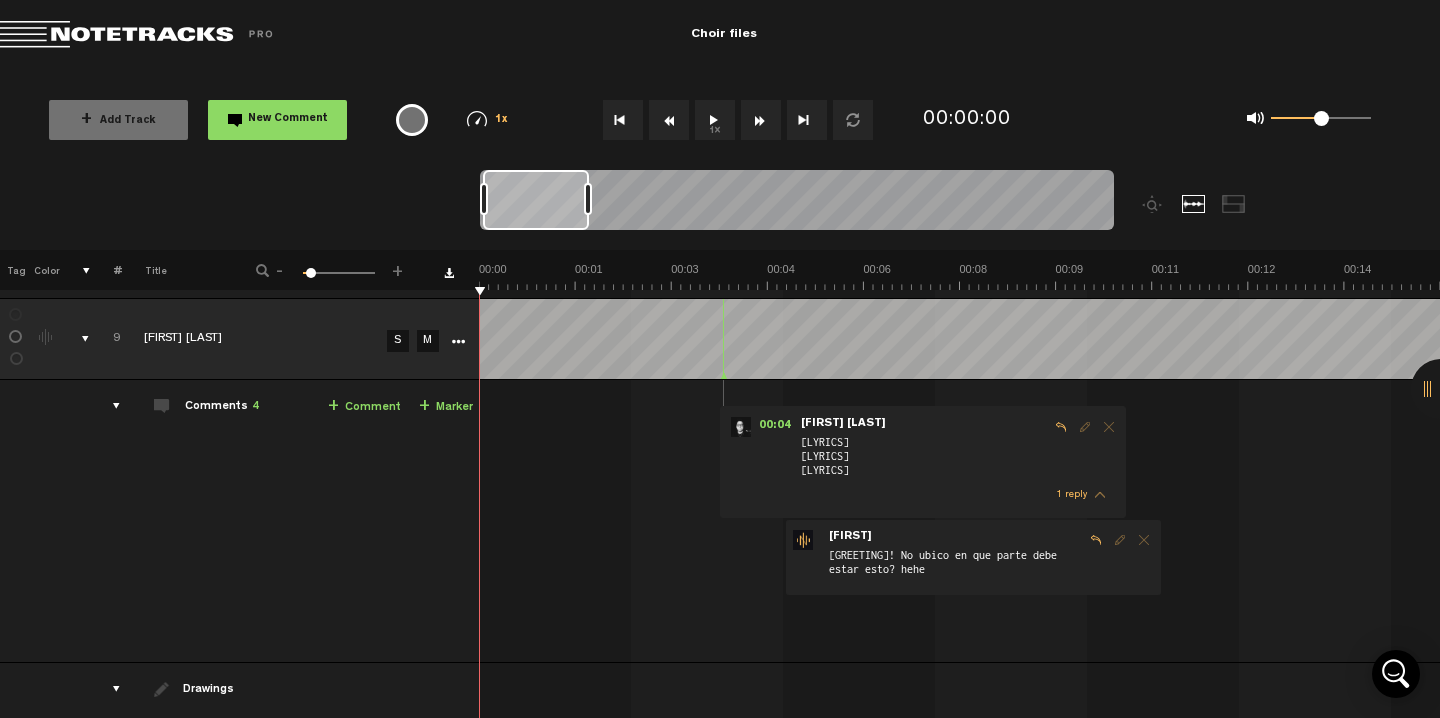 scroll, scrollTop: 2758, scrollLeft: 16, axis: both 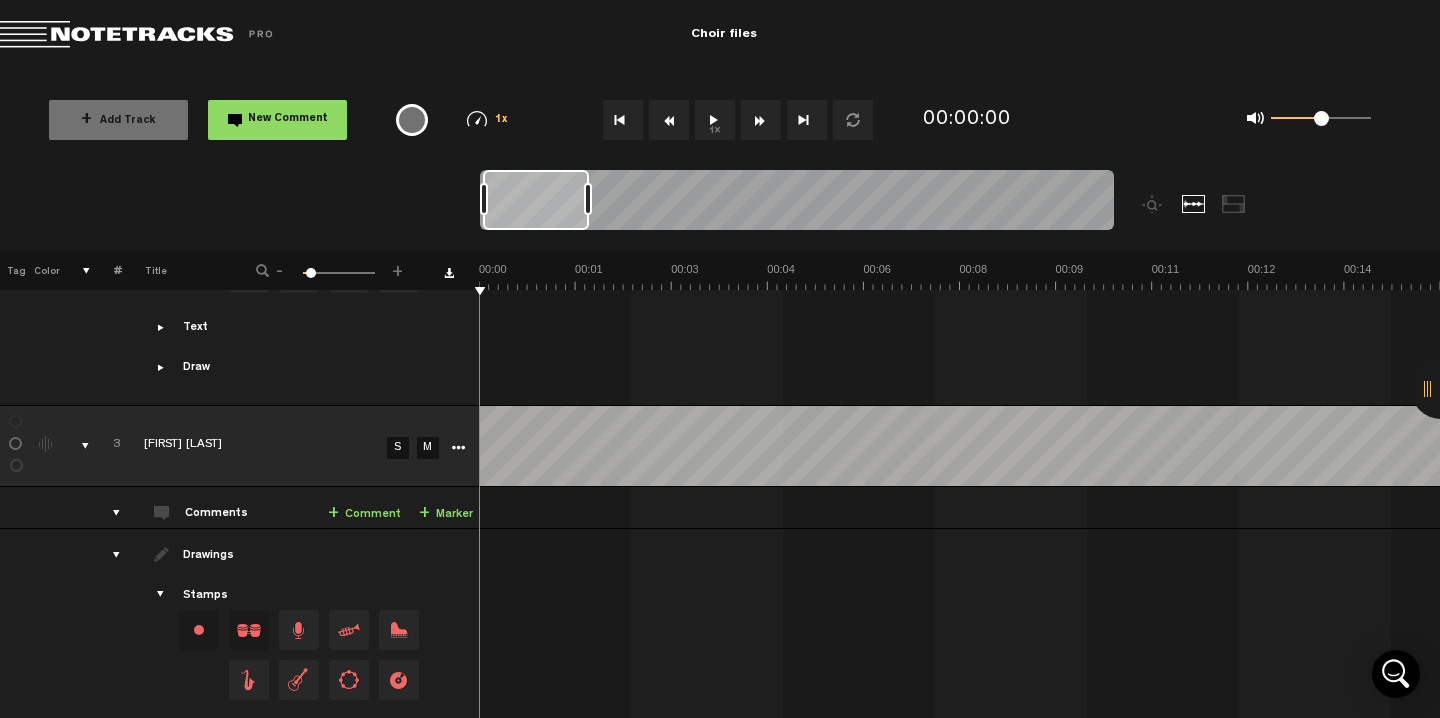 click on "1x" at bounding box center [715, 120] 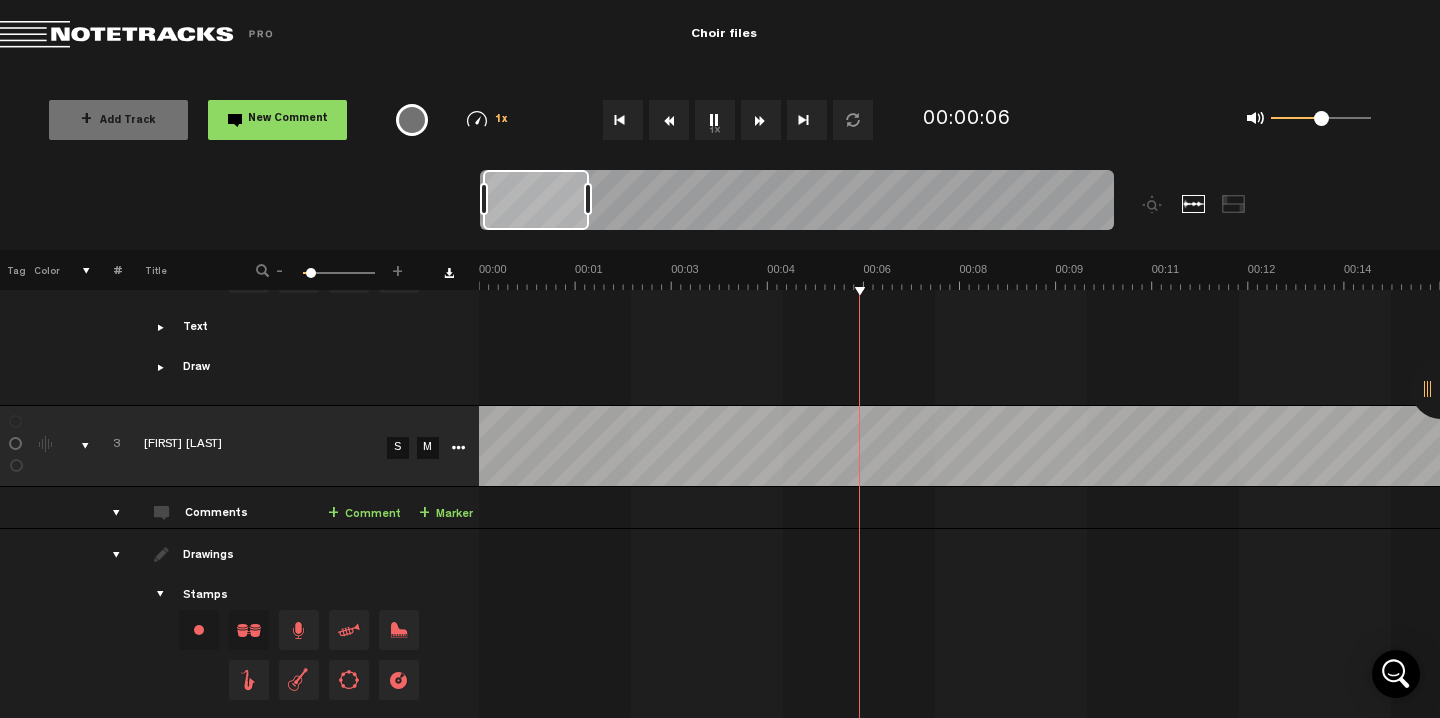click on "1x" at bounding box center (715, 120) 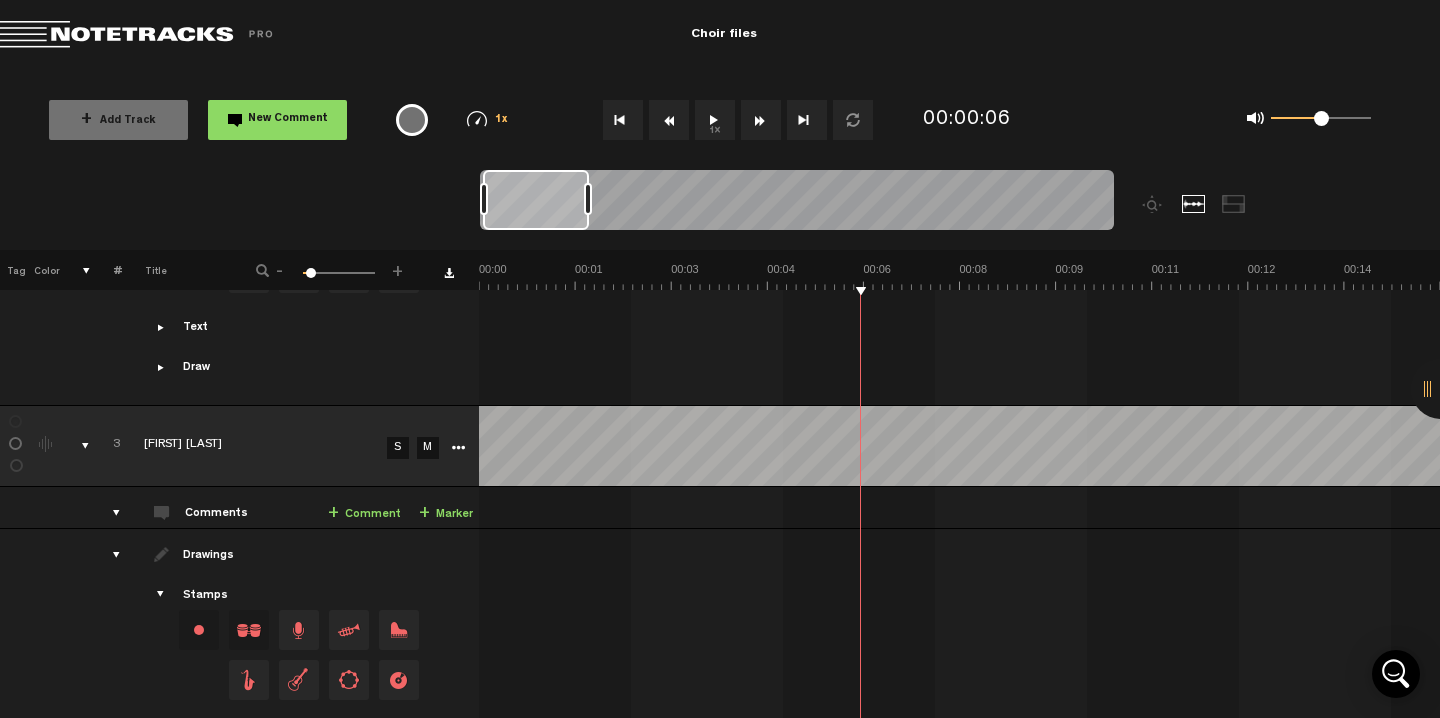 click on "S" at bounding box center [398, 448] 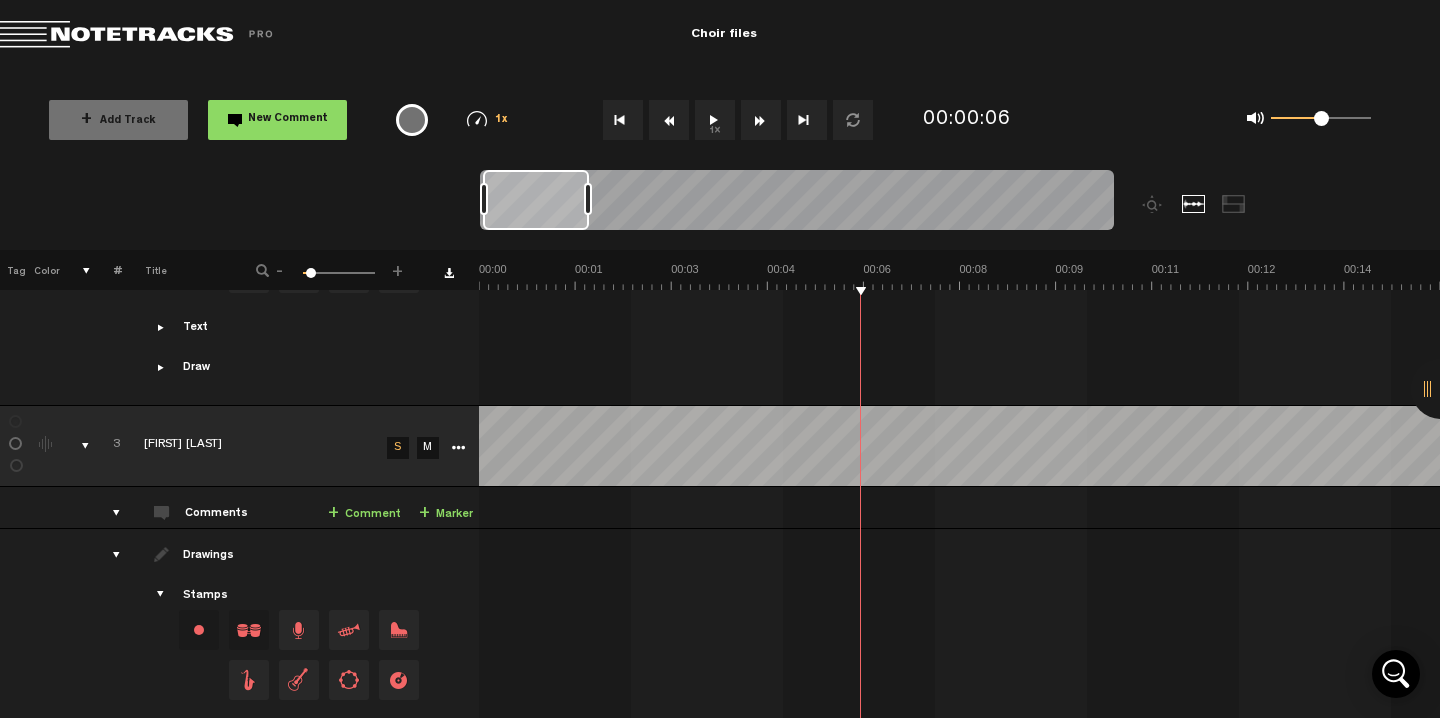 click at bounding box center (623, 120) 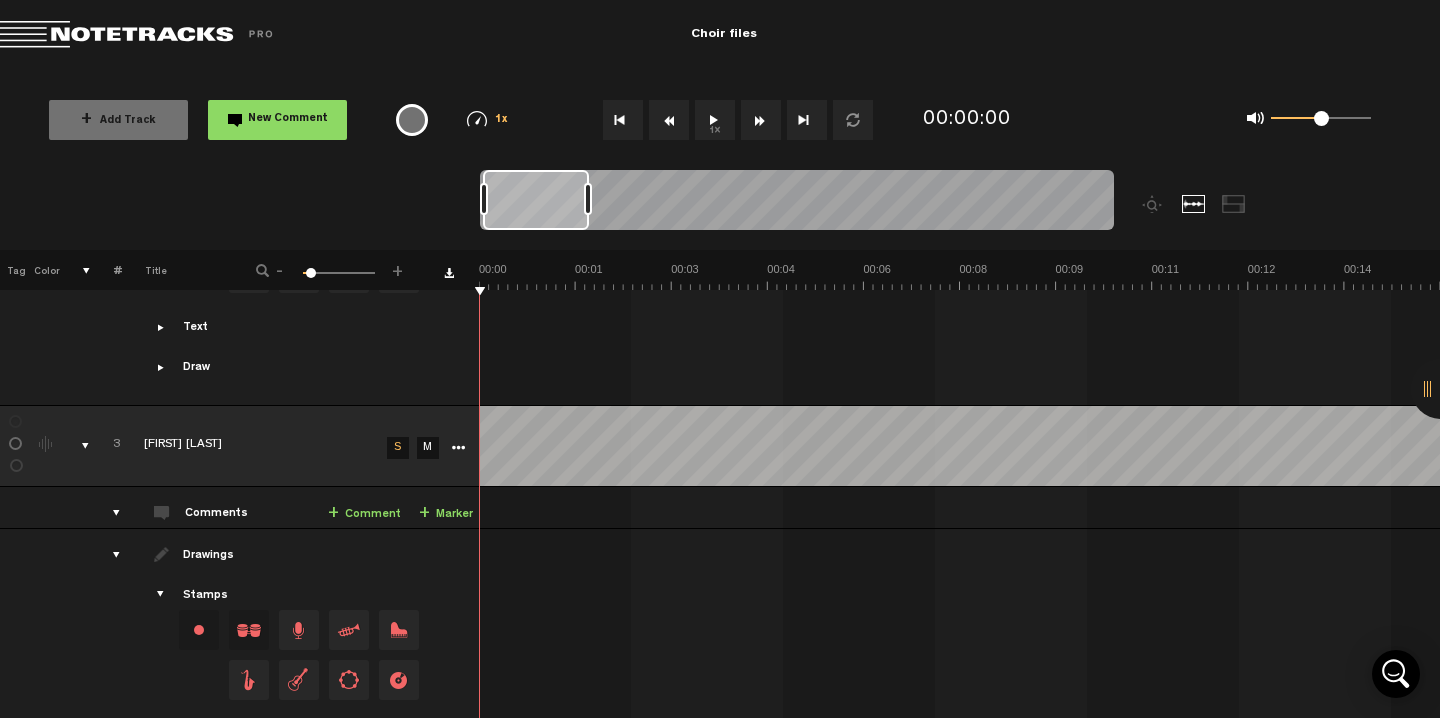 click on "1x" at bounding box center (715, 120) 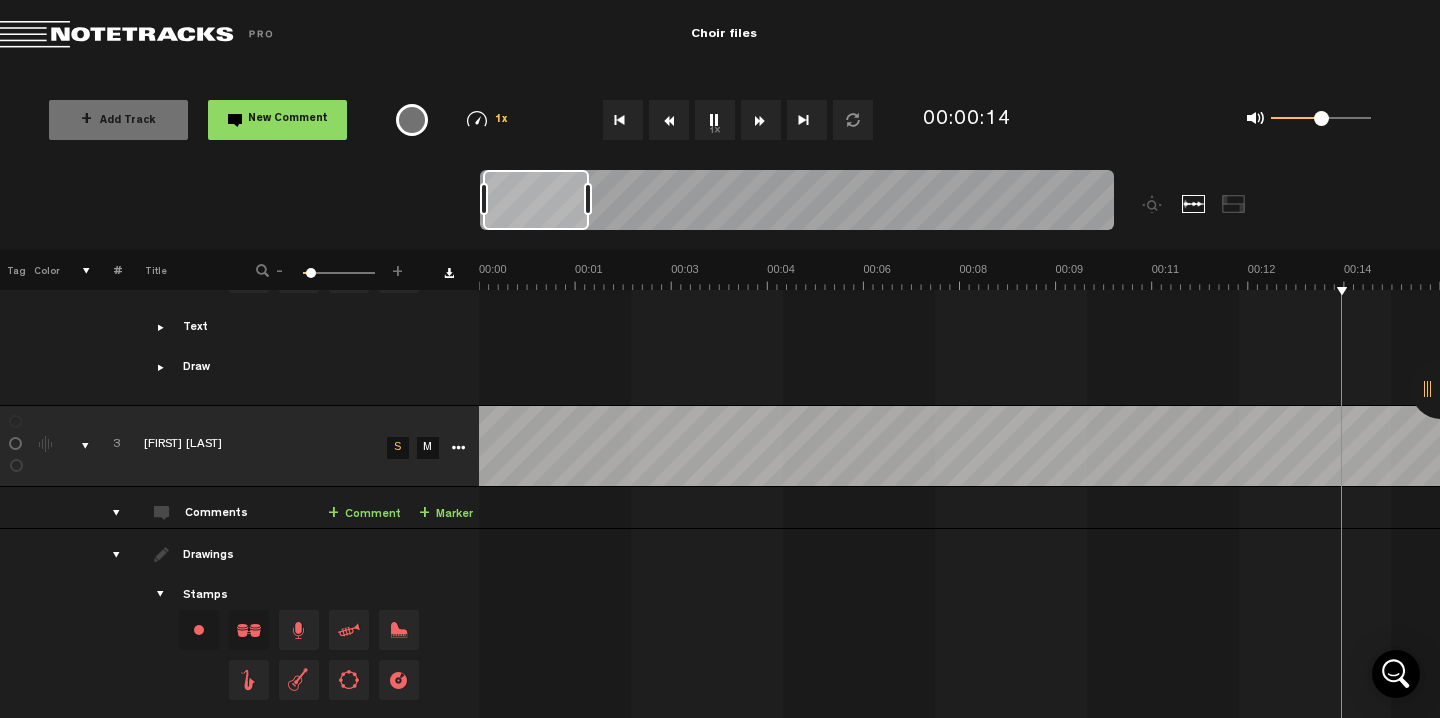scroll, scrollTop: 0, scrollLeft: 384, axis: horizontal 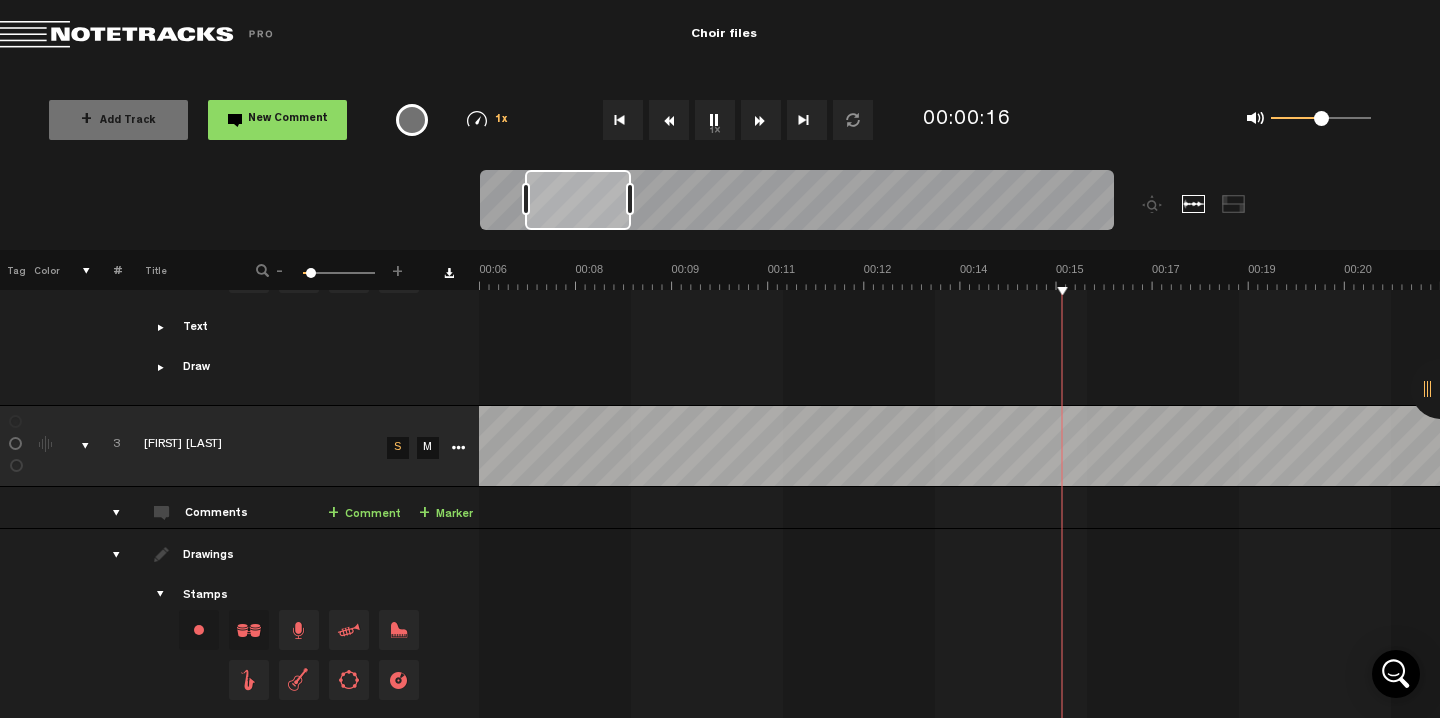 click on "1x" at bounding box center [715, 120] 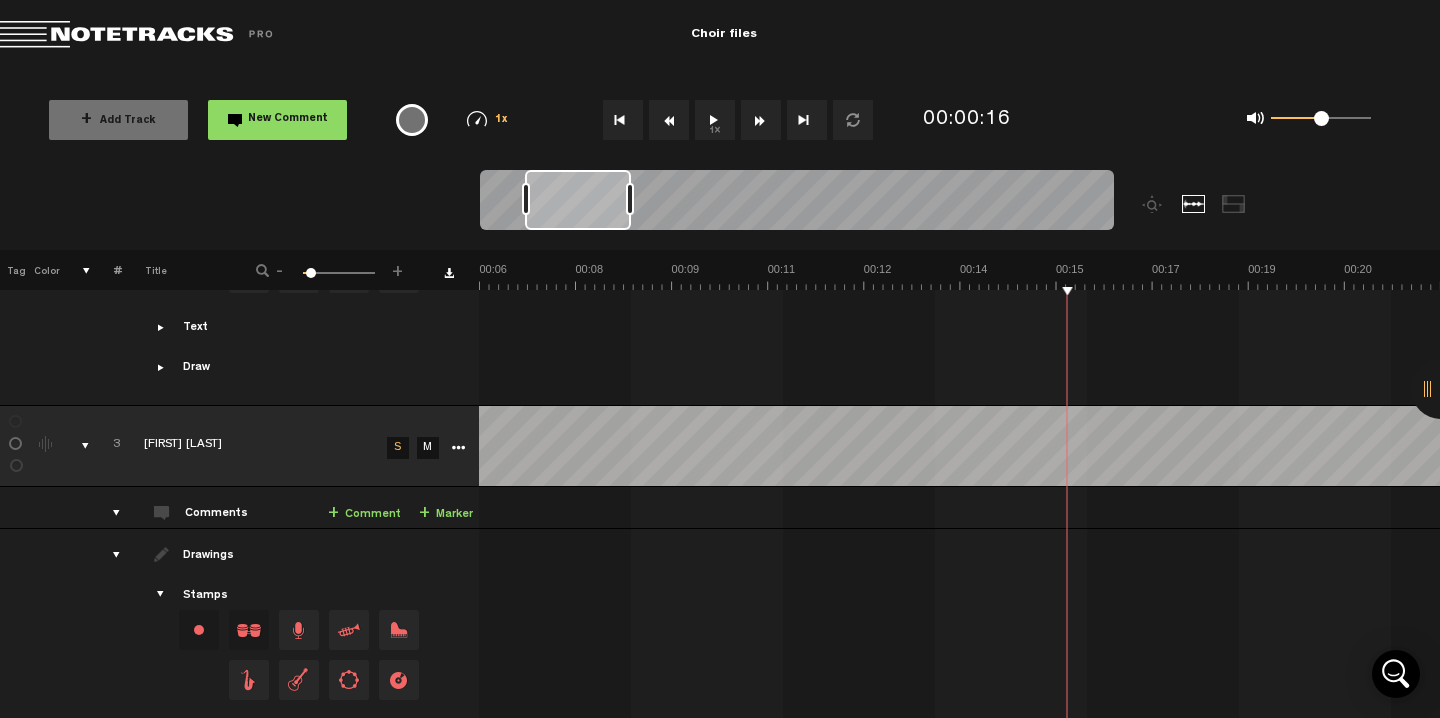 click on "1x" at bounding box center [715, 120] 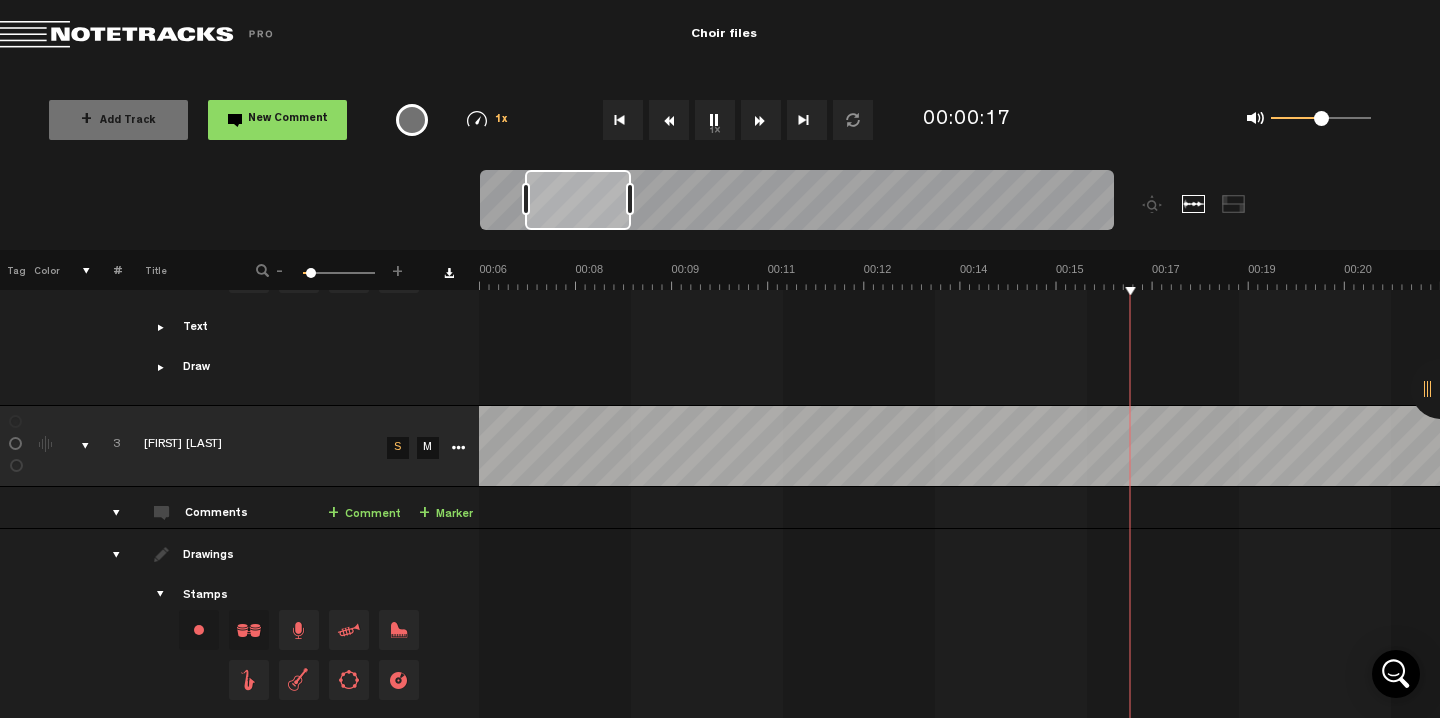 click at bounding box center (623, 120) 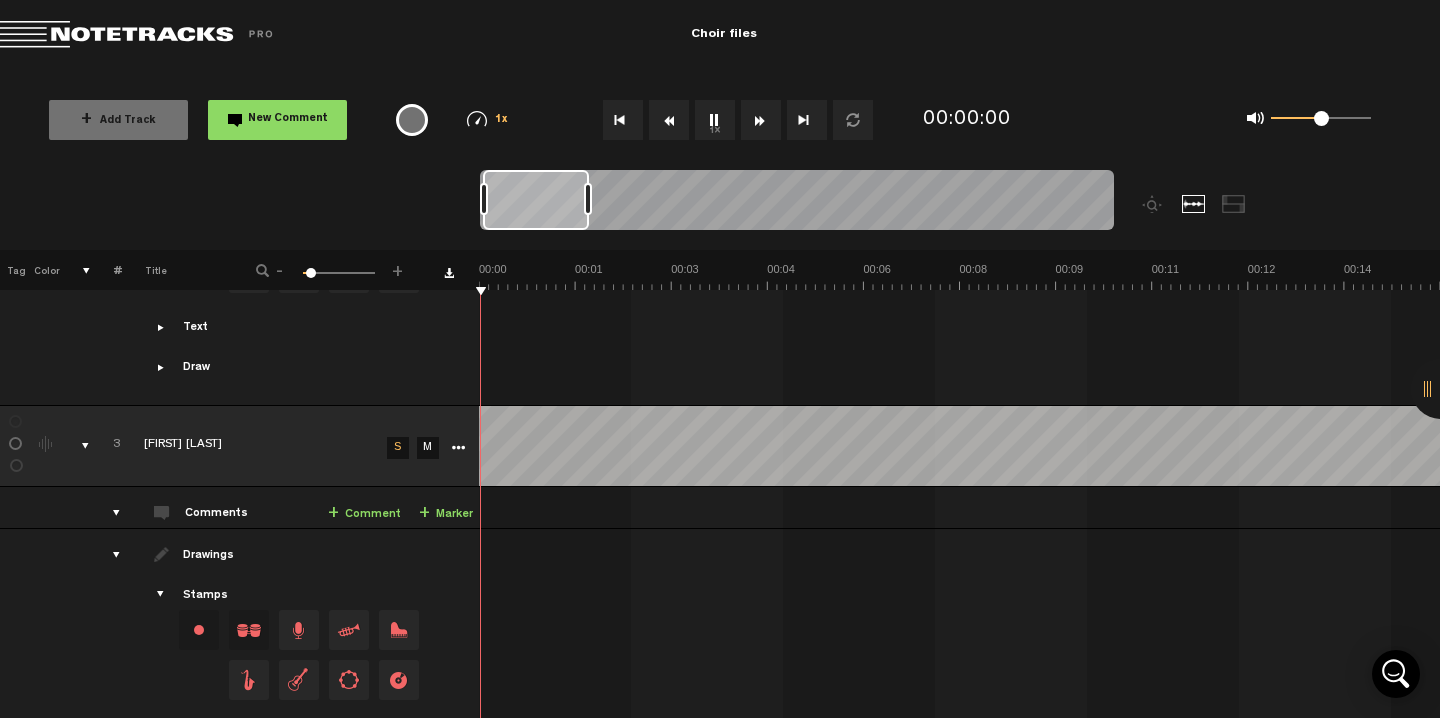 scroll, scrollTop: 0, scrollLeft: 0, axis: both 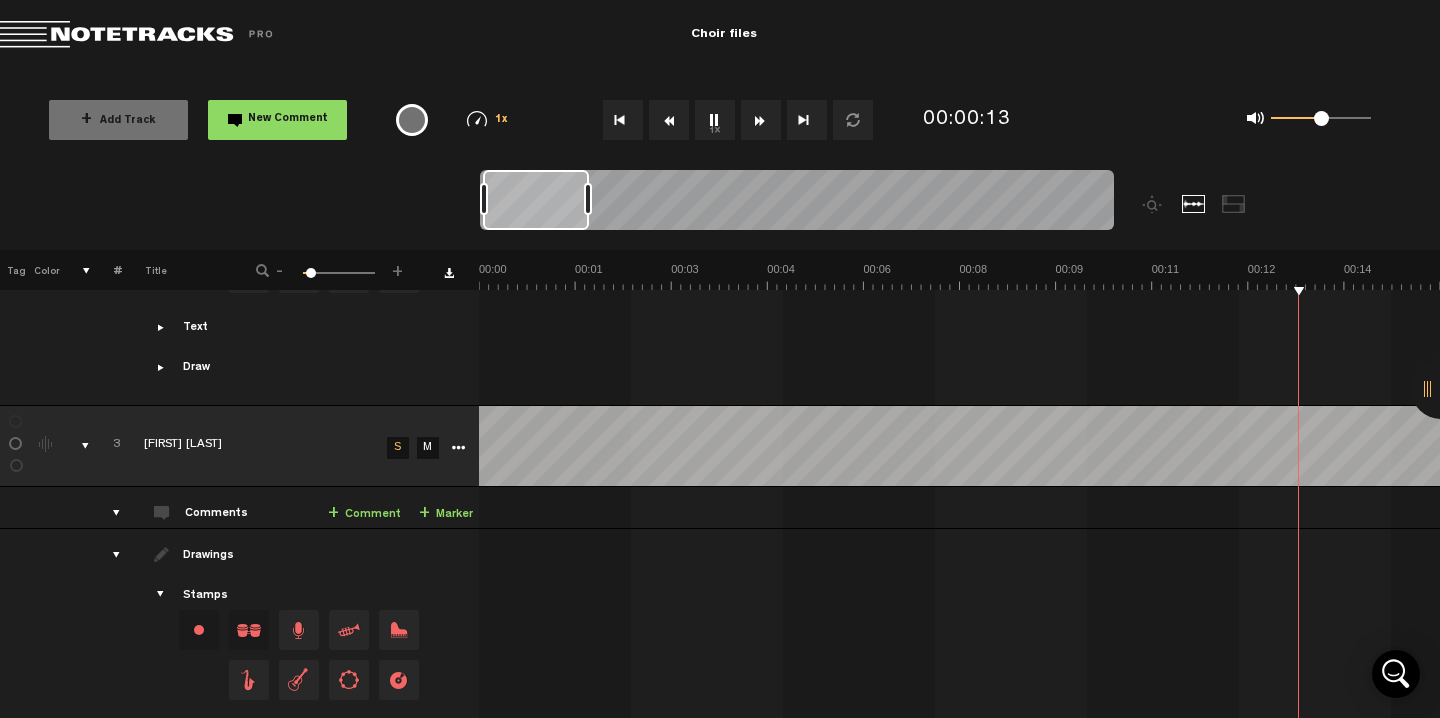 click on "1x" at bounding box center (715, 120) 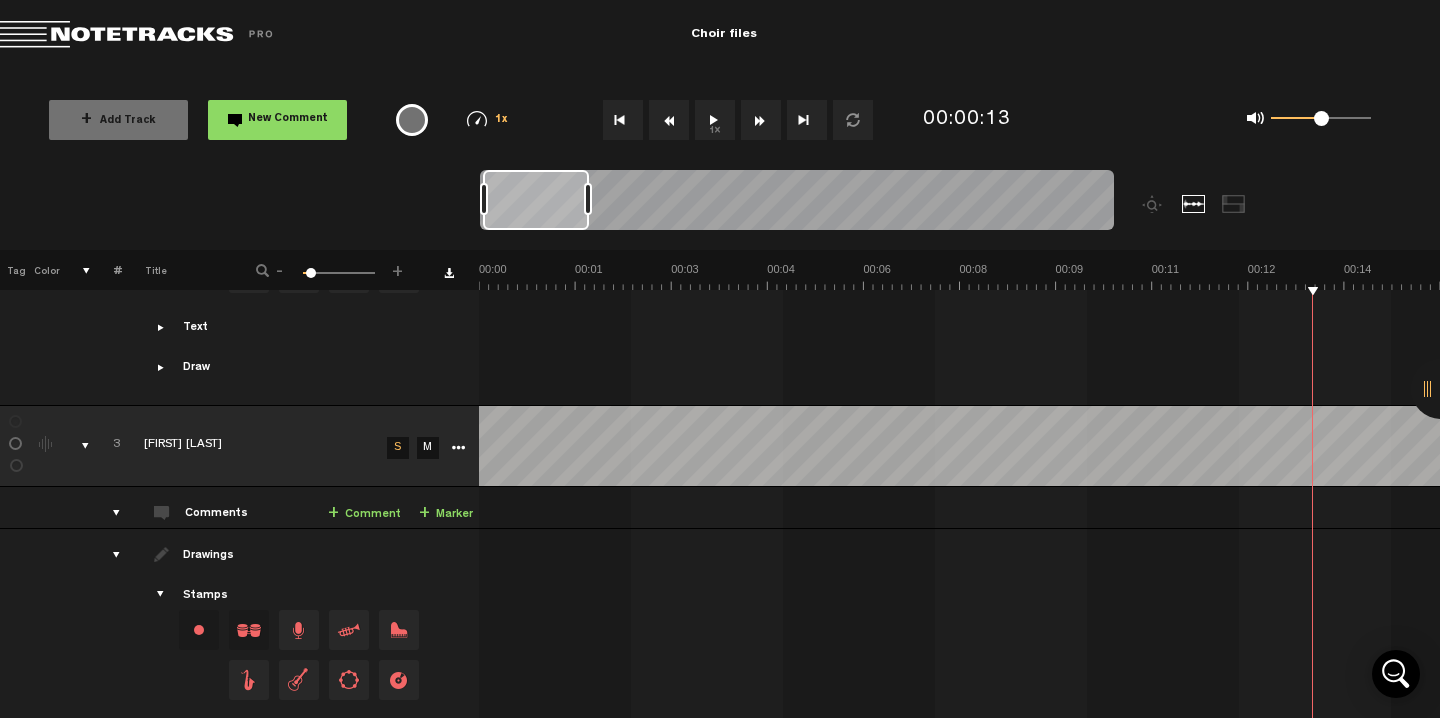 click on "1x" at bounding box center (715, 120) 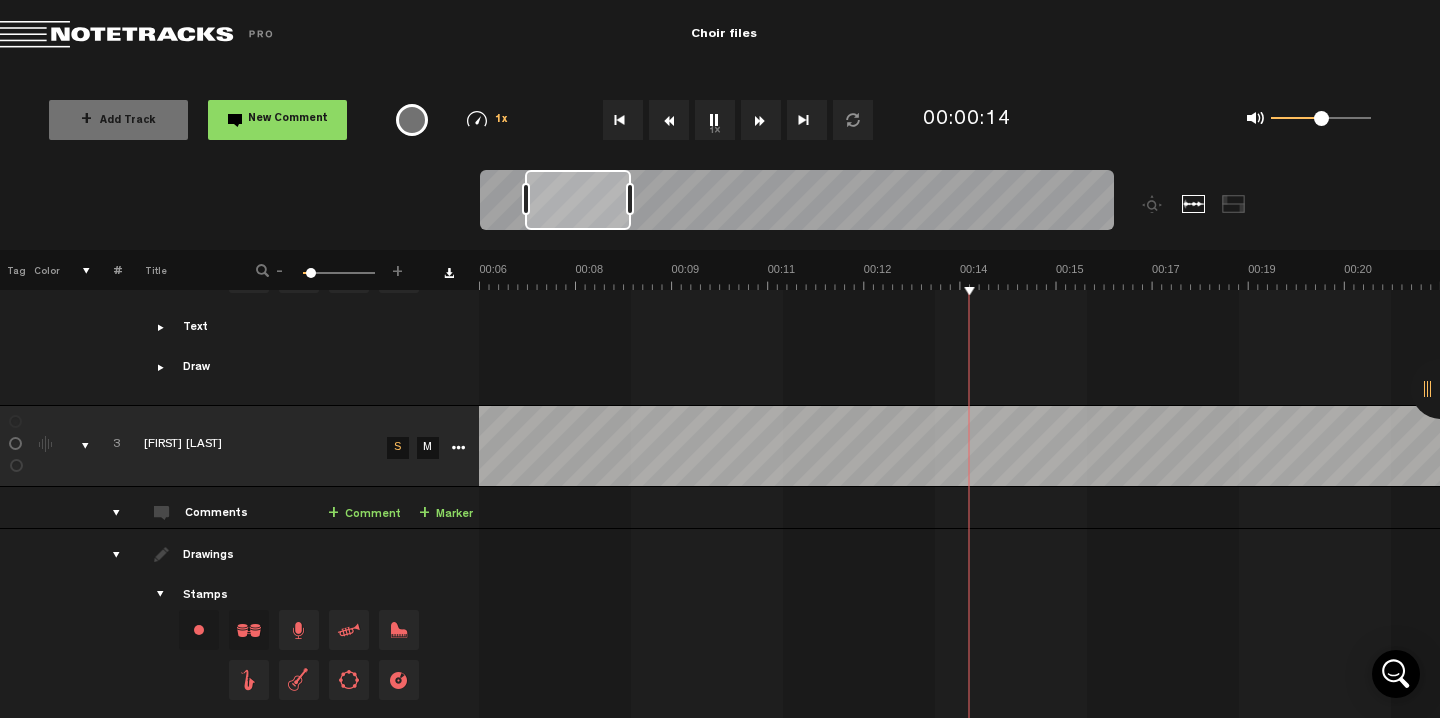 scroll, scrollTop: 0, scrollLeft: 384, axis: horizontal 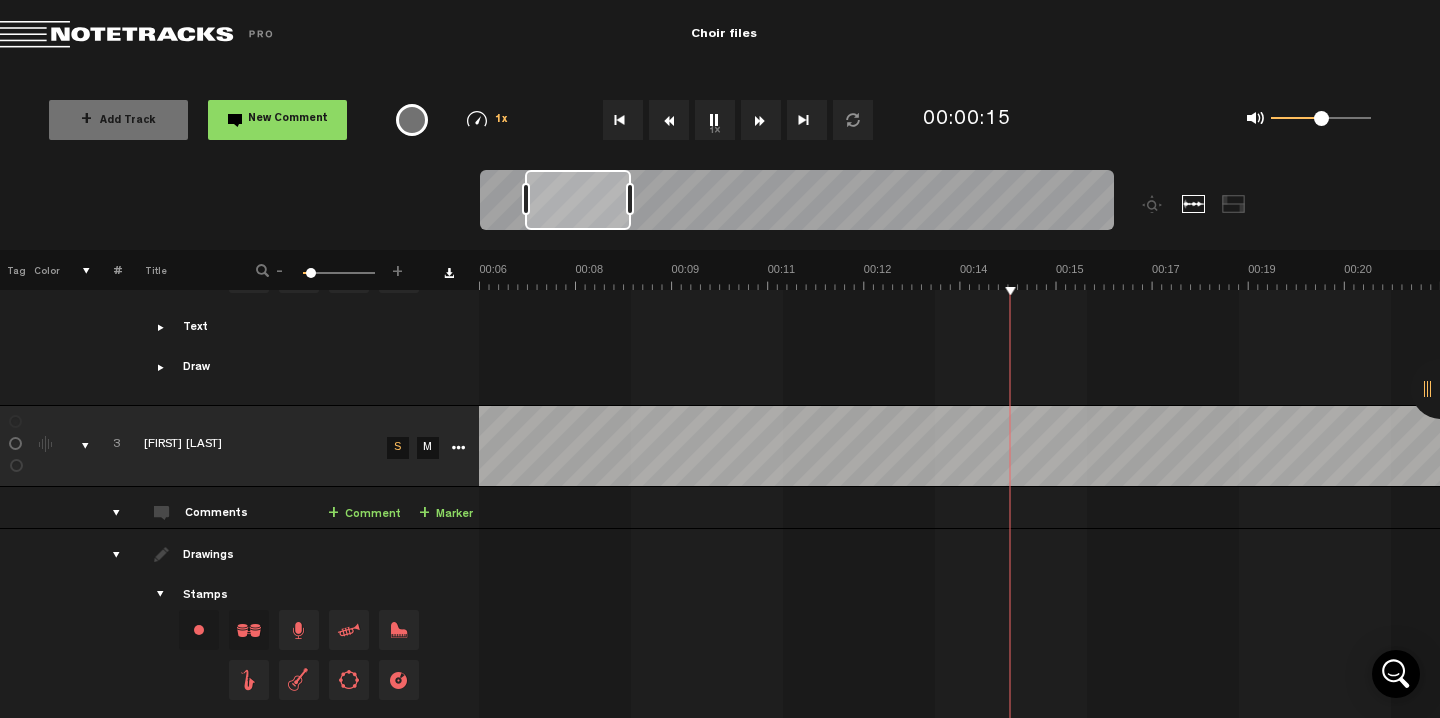 click on "1x" at bounding box center [728, 120] 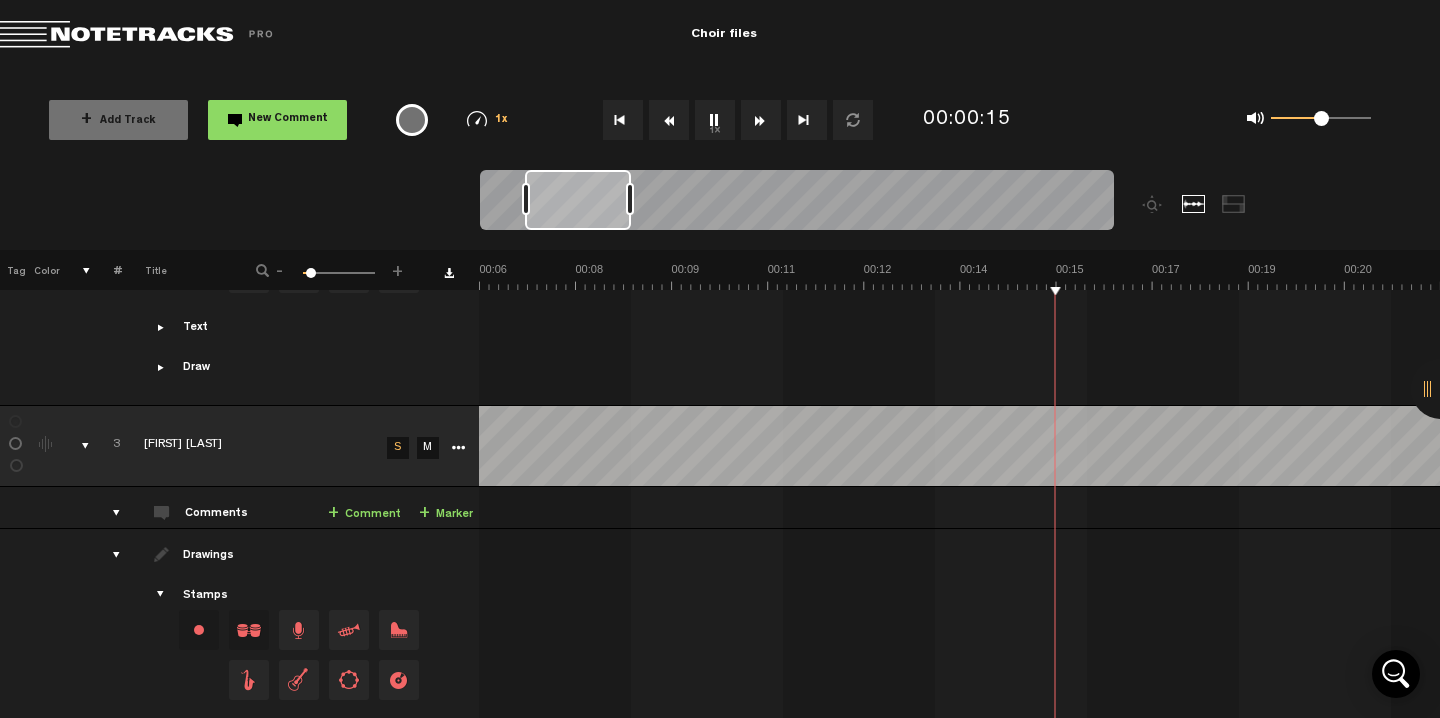 click at bounding box center [623, 120] 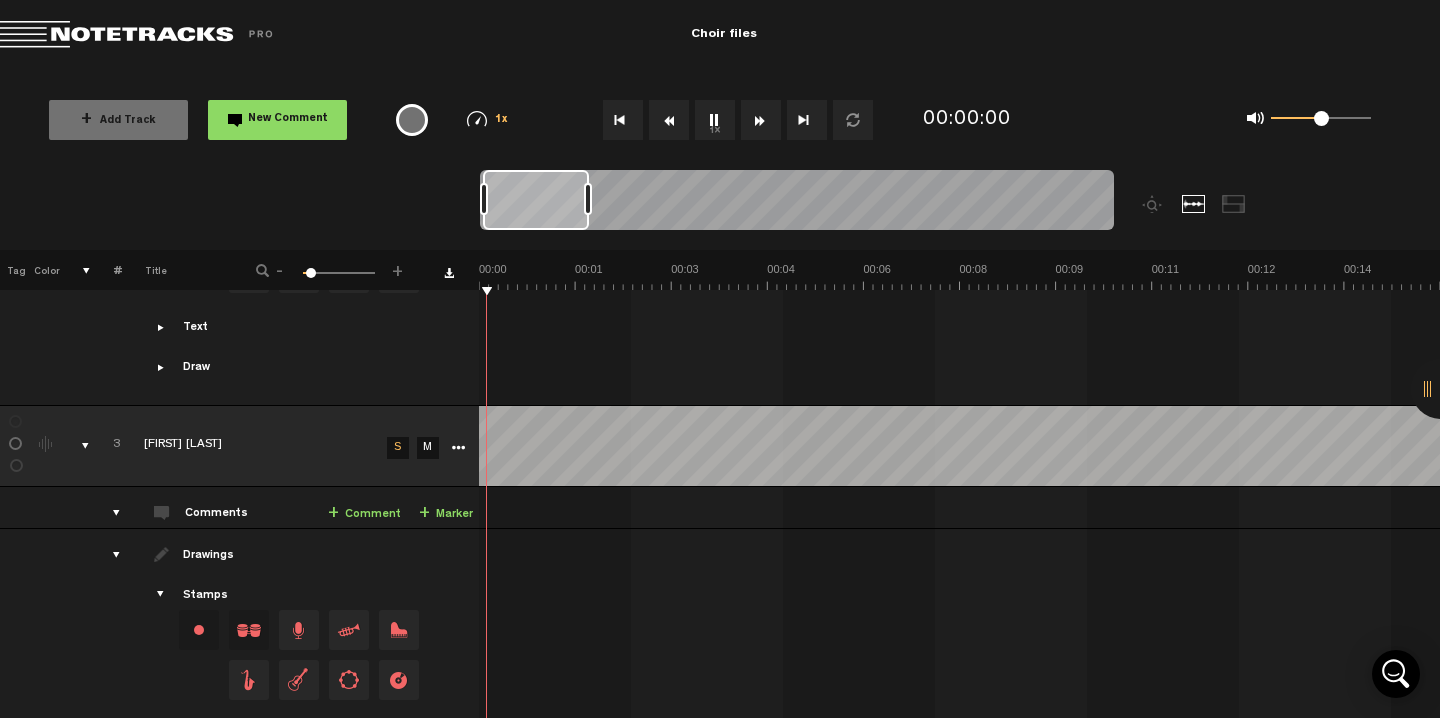 click at bounding box center (623, 120) 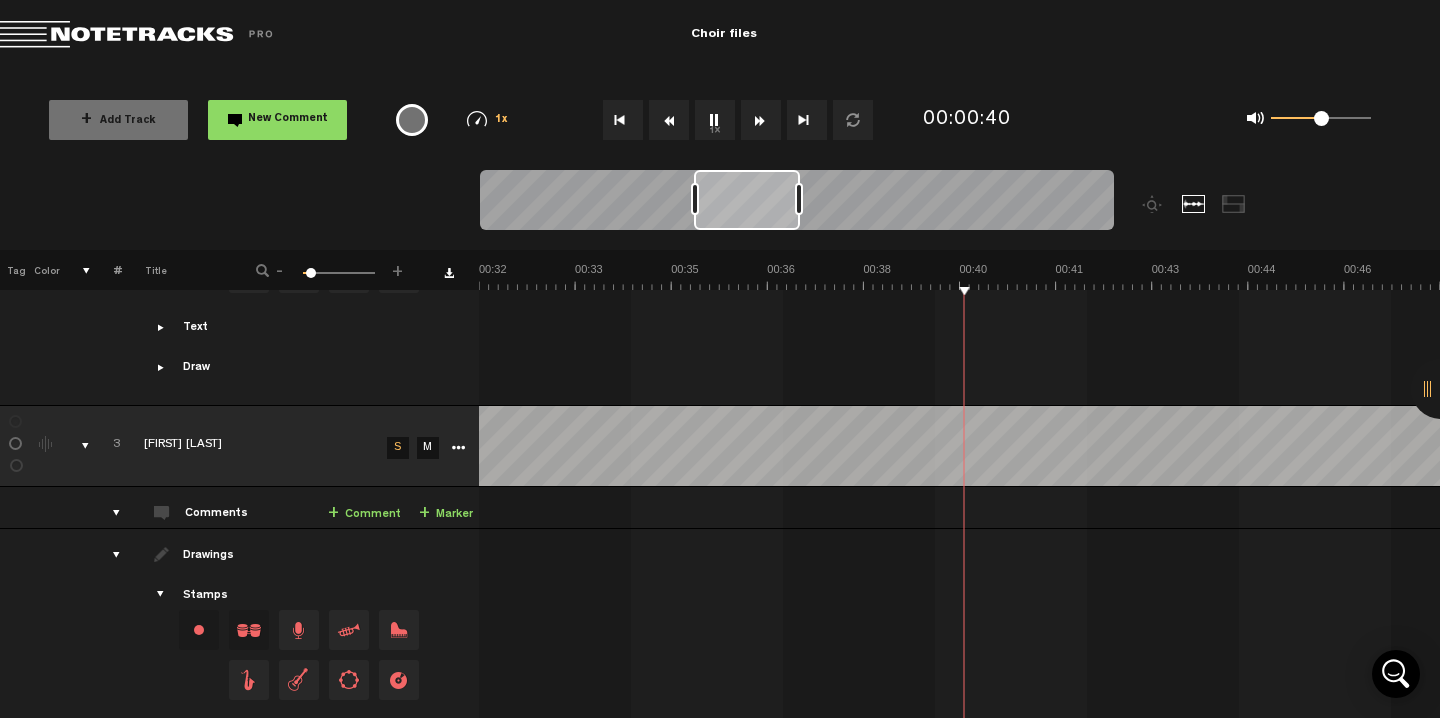 scroll, scrollTop: 0, scrollLeft: 1922, axis: horizontal 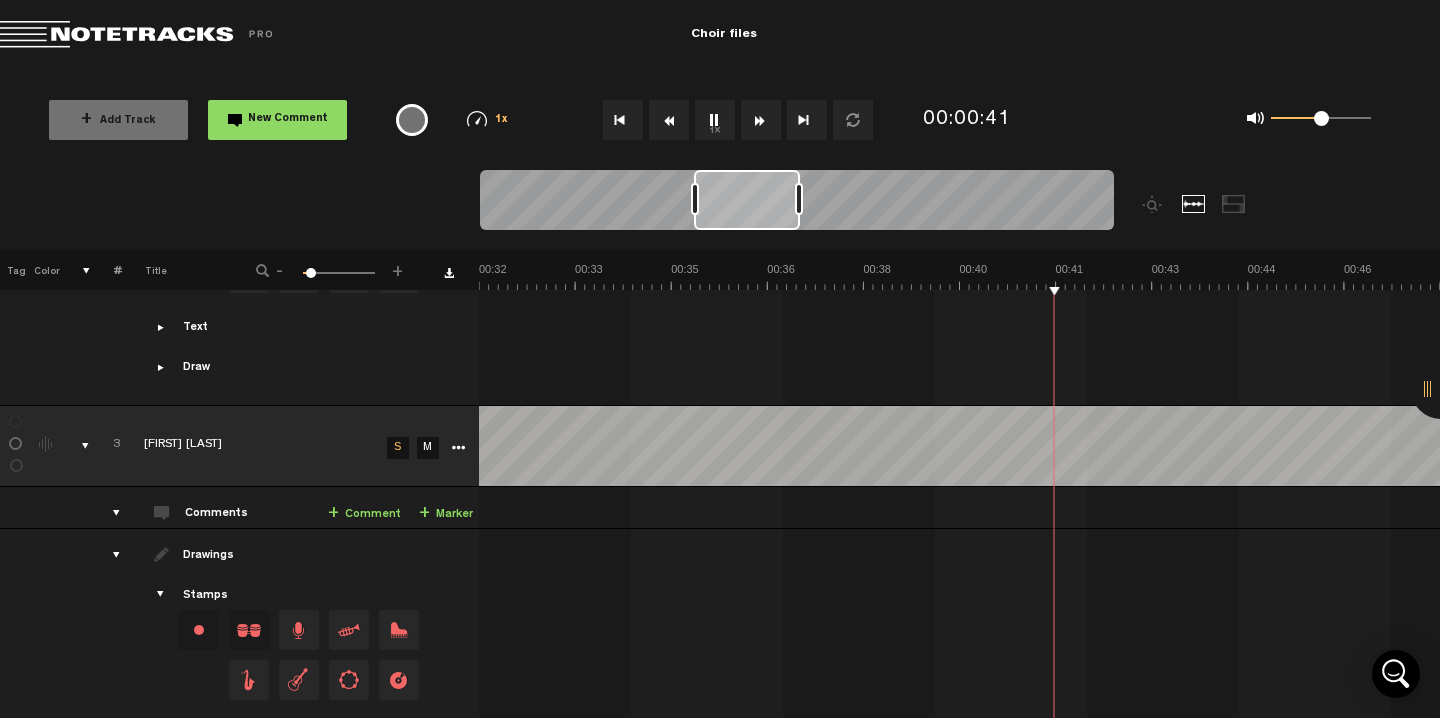 click on "1x" at bounding box center (715, 120) 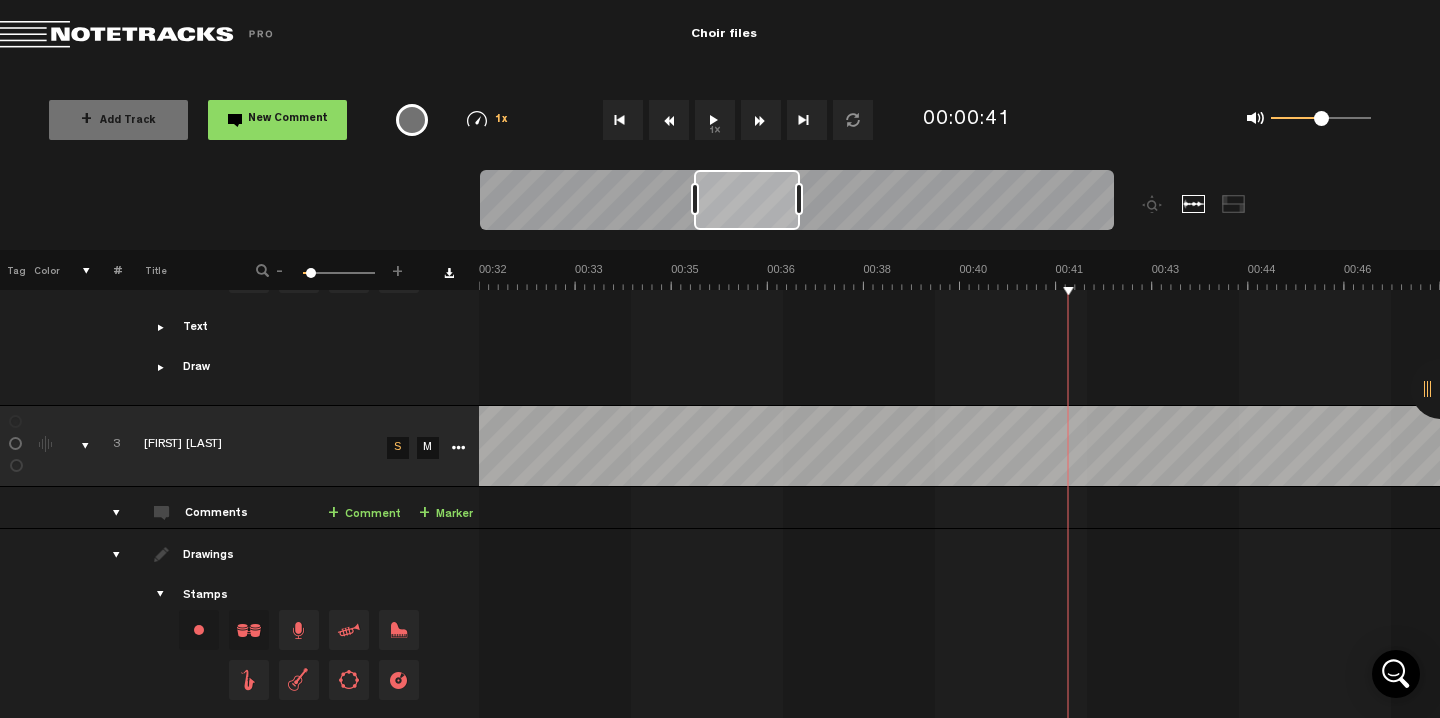 click at bounding box center (623, 120) 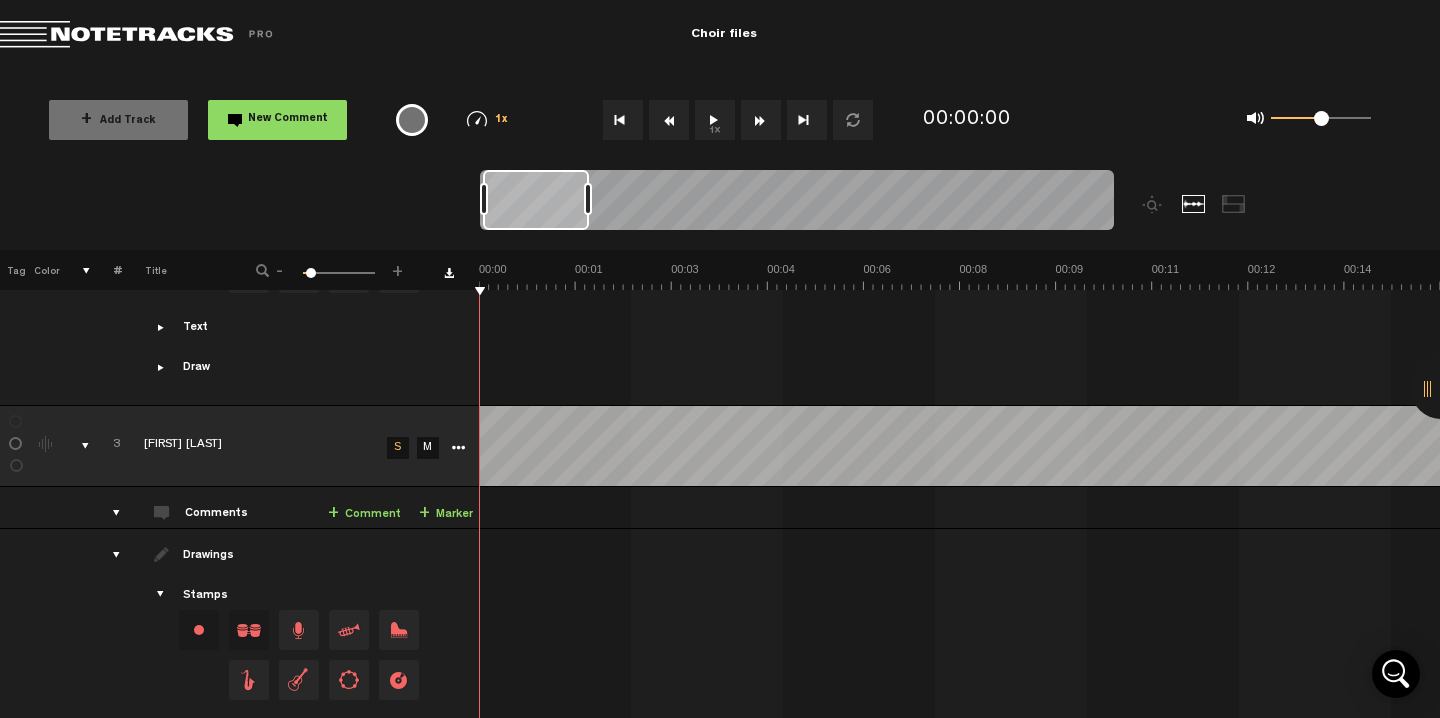 click at bounding box center (623, 120) 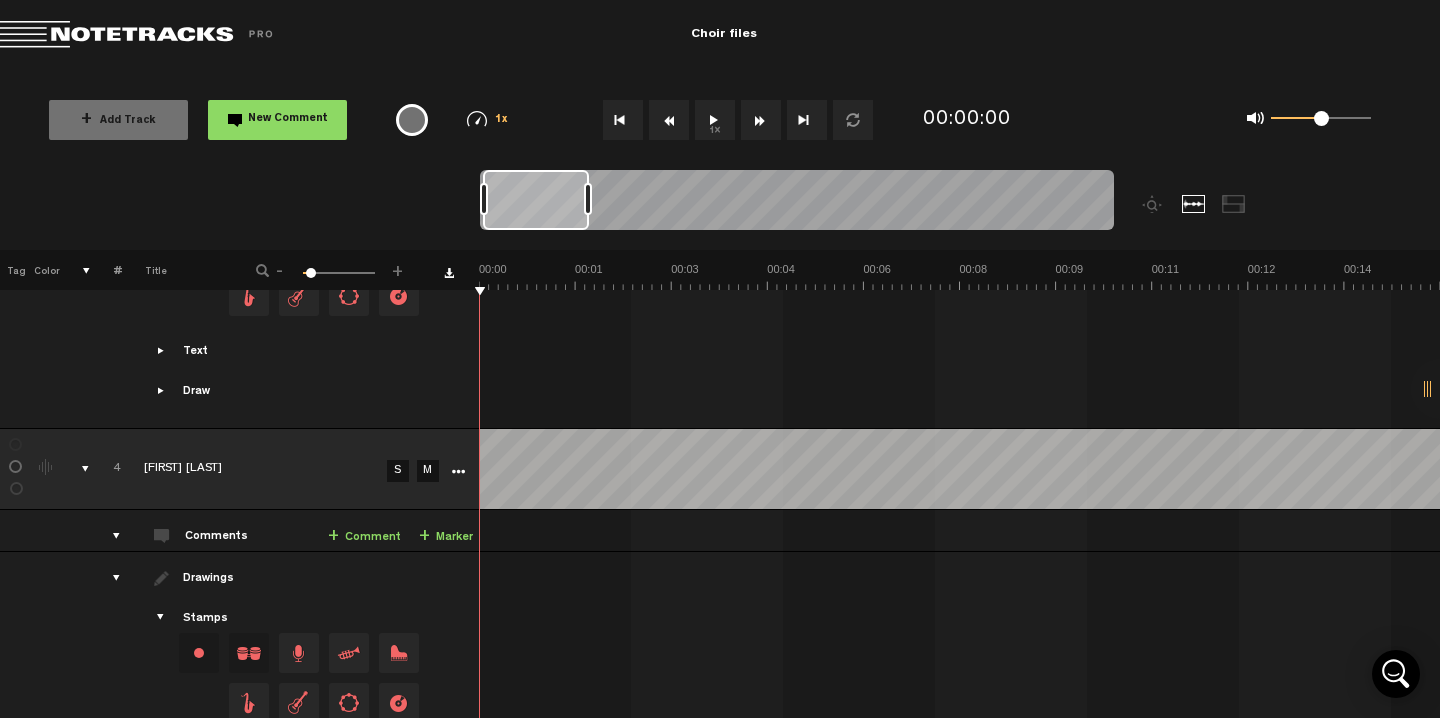 scroll, scrollTop: 1088, scrollLeft: 16, axis: both 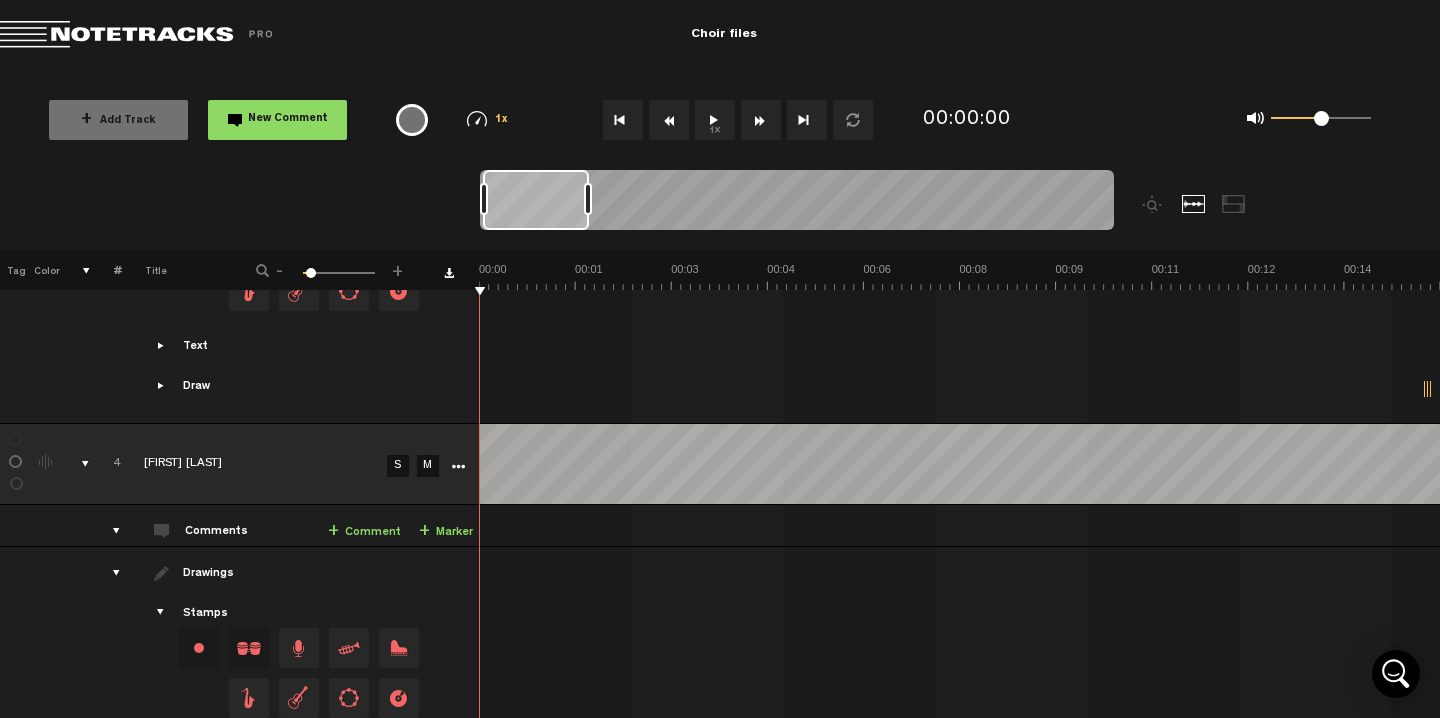 click on "S" at bounding box center (398, 466) 